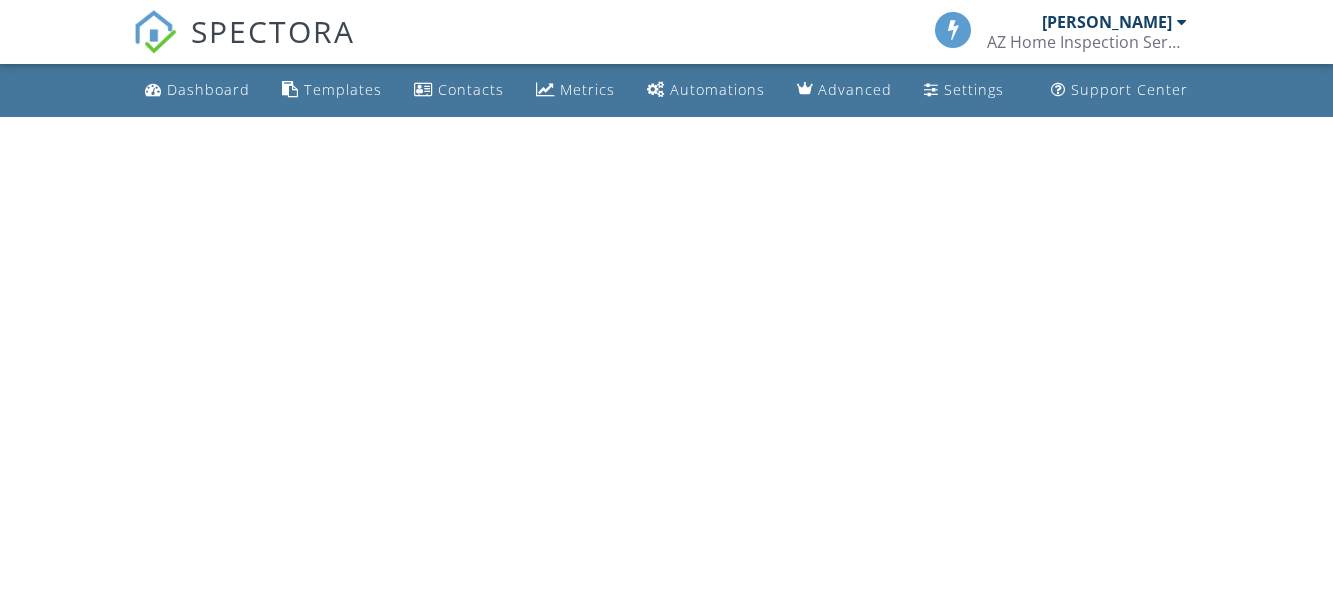 scroll, scrollTop: 0, scrollLeft: 0, axis: both 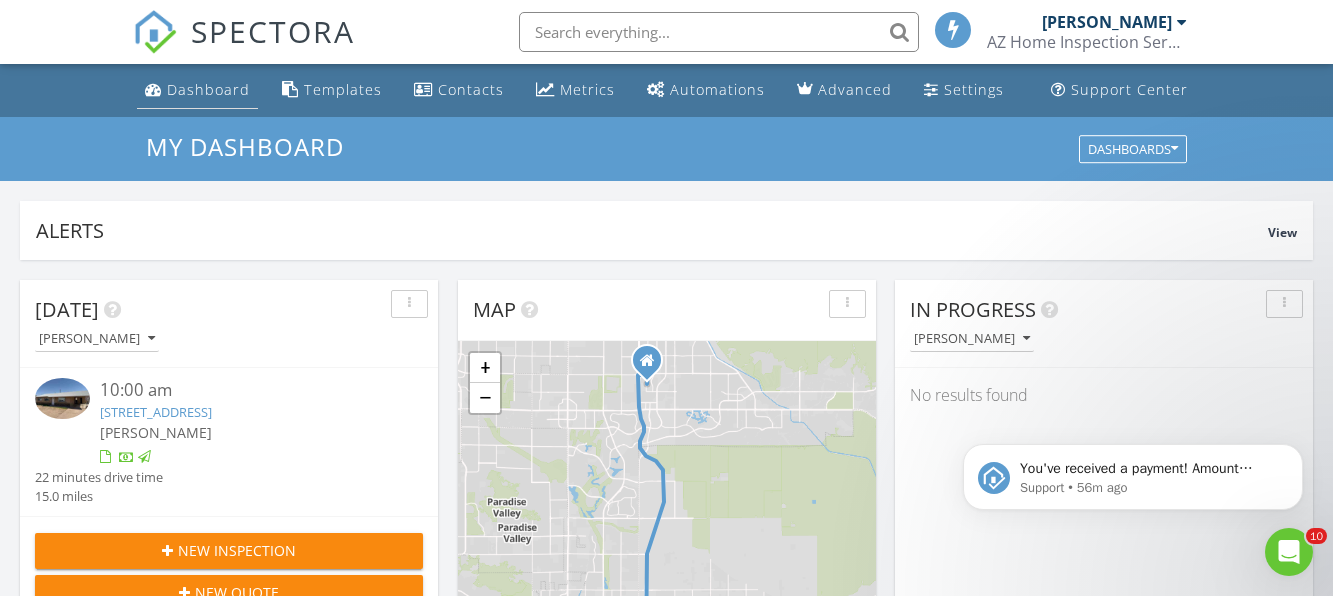 click on "Dashboard" at bounding box center (208, 89) 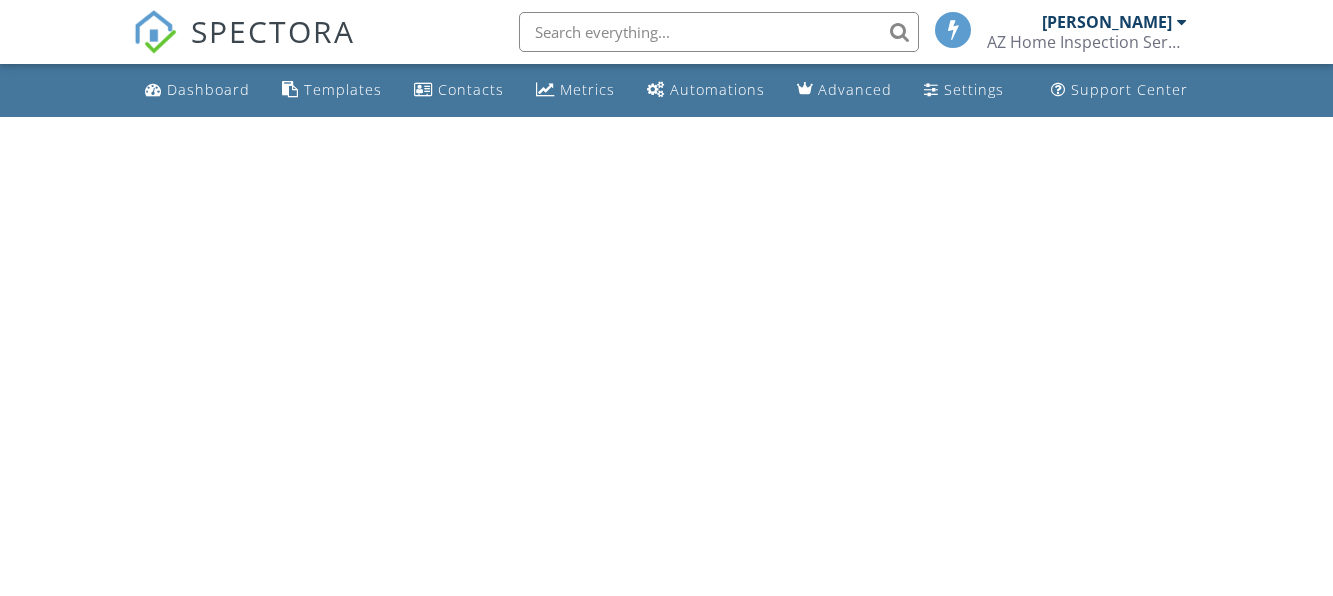 scroll, scrollTop: 0, scrollLeft: 0, axis: both 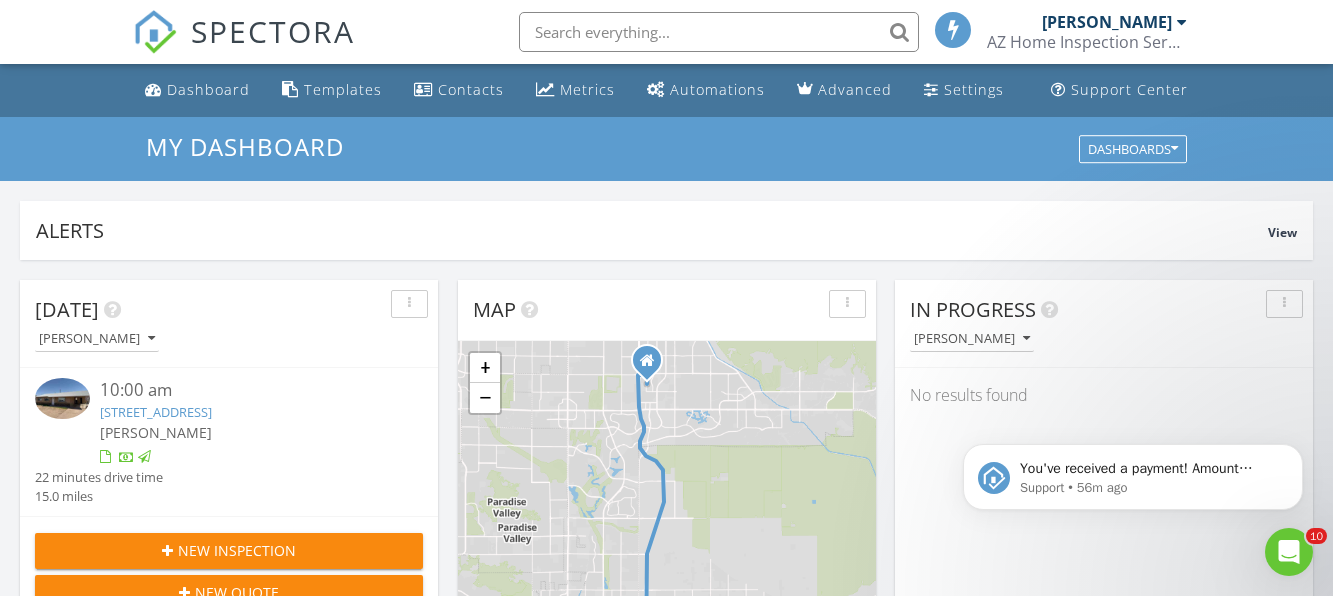 click at bounding box center (719, 32) 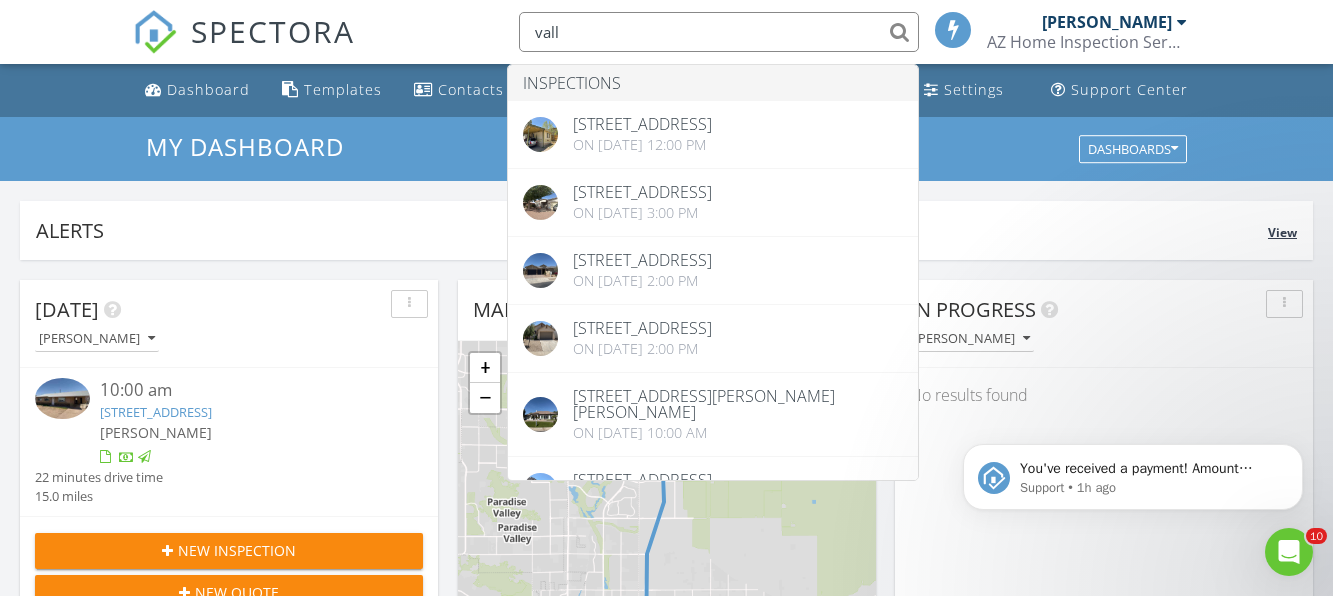 click on "Alerts" at bounding box center [652, 230] 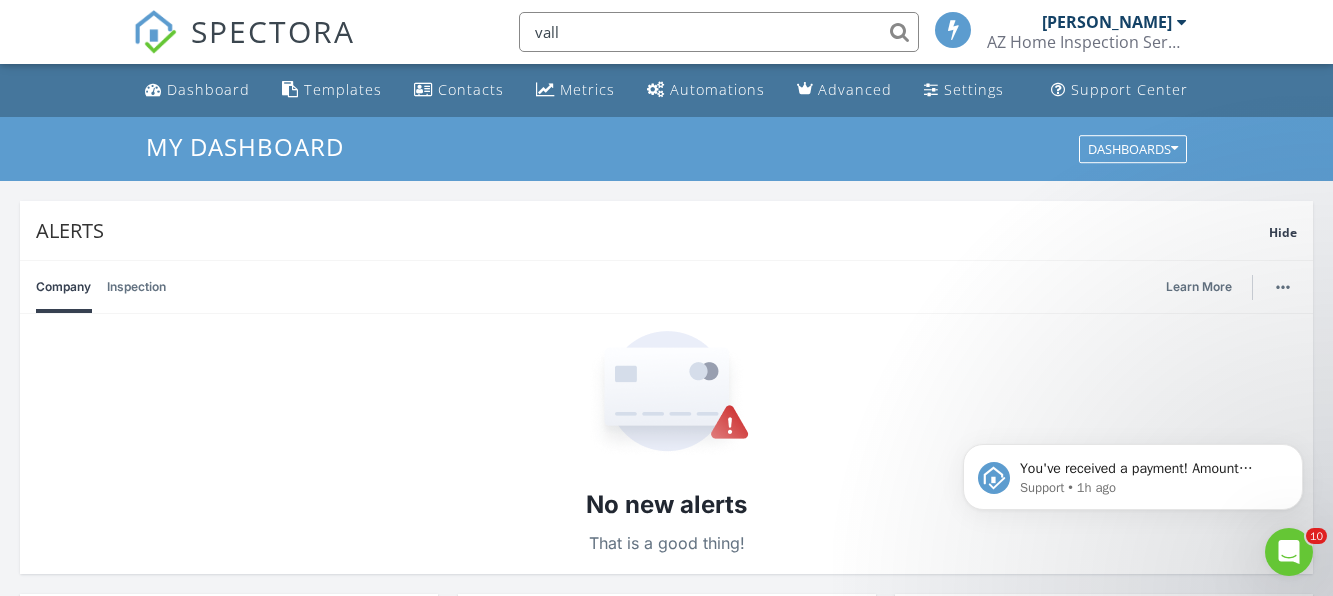 click on "vall" at bounding box center [719, 32] 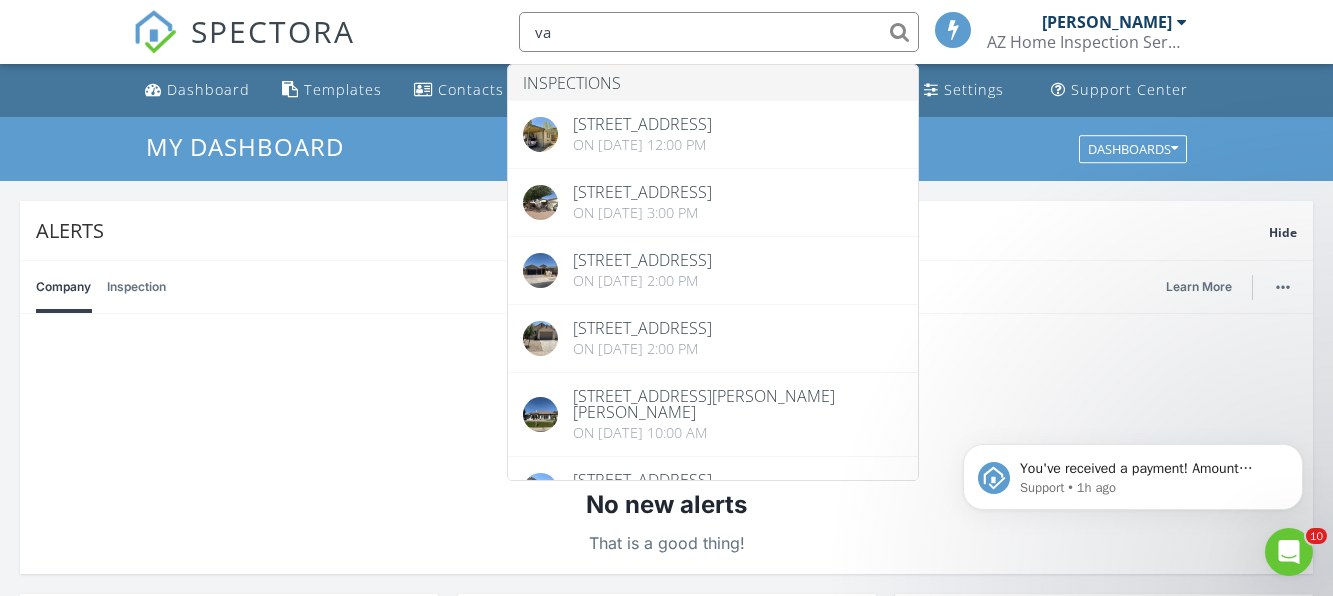 type on "v" 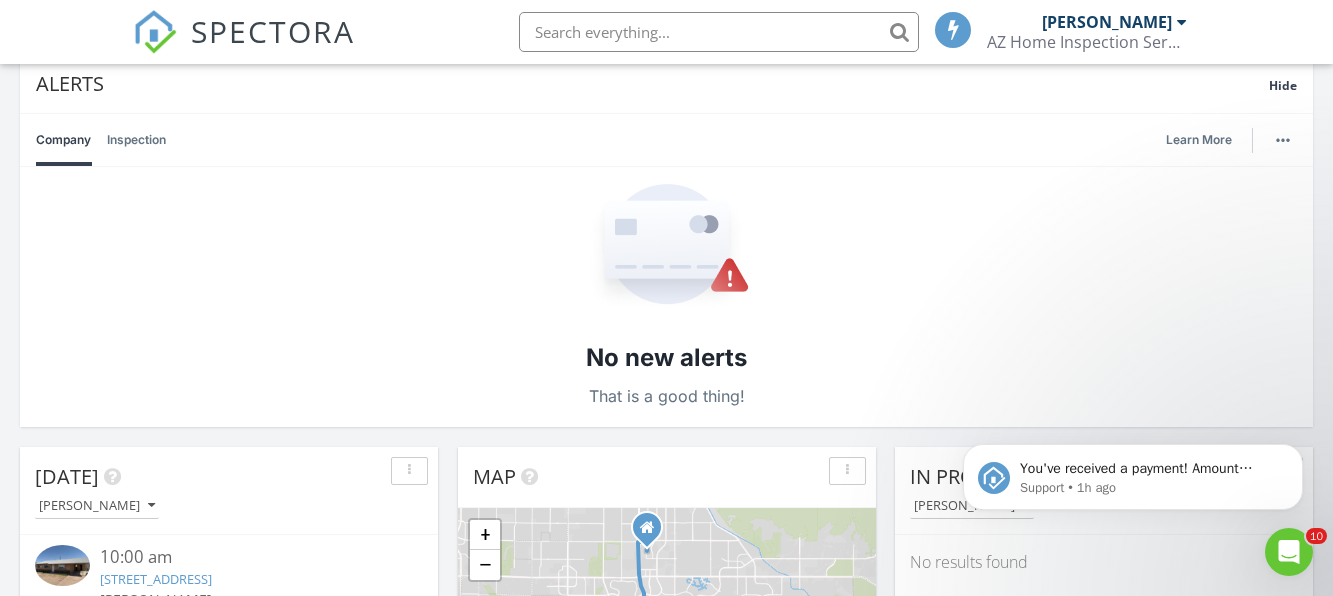 scroll, scrollTop: 0, scrollLeft: 0, axis: both 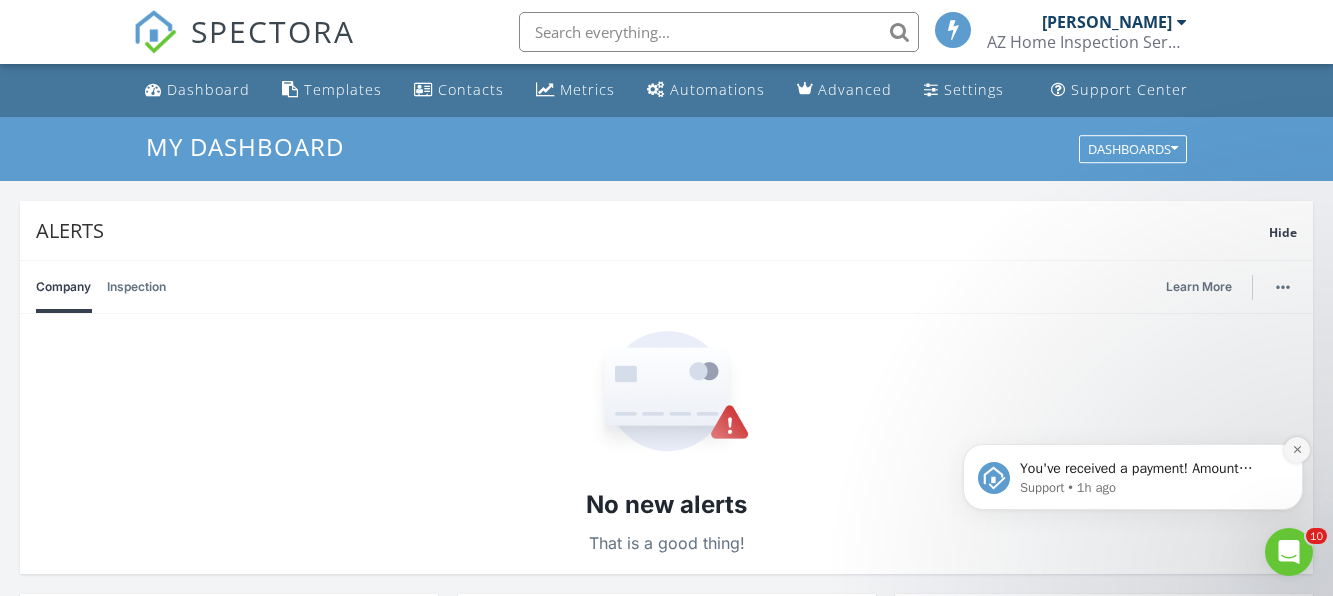 type 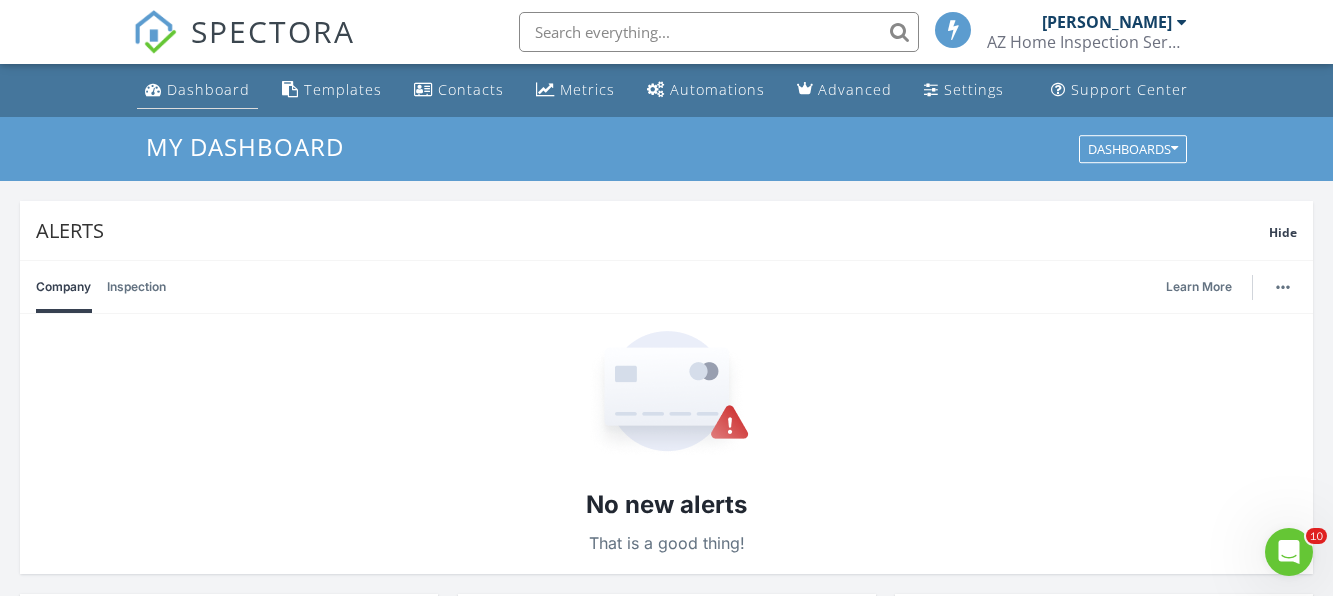 click on "Dashboard" at bounding box center [208, 89] 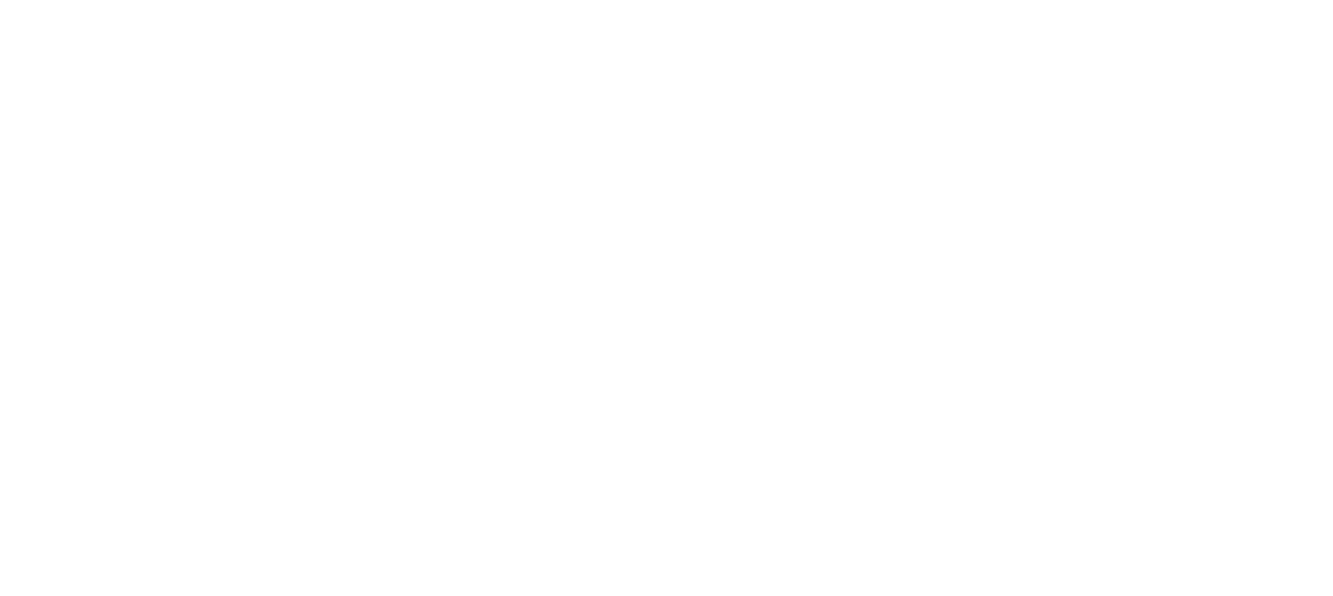 scroll, scrollTop: 0, scrollLeft: 0, axis: both 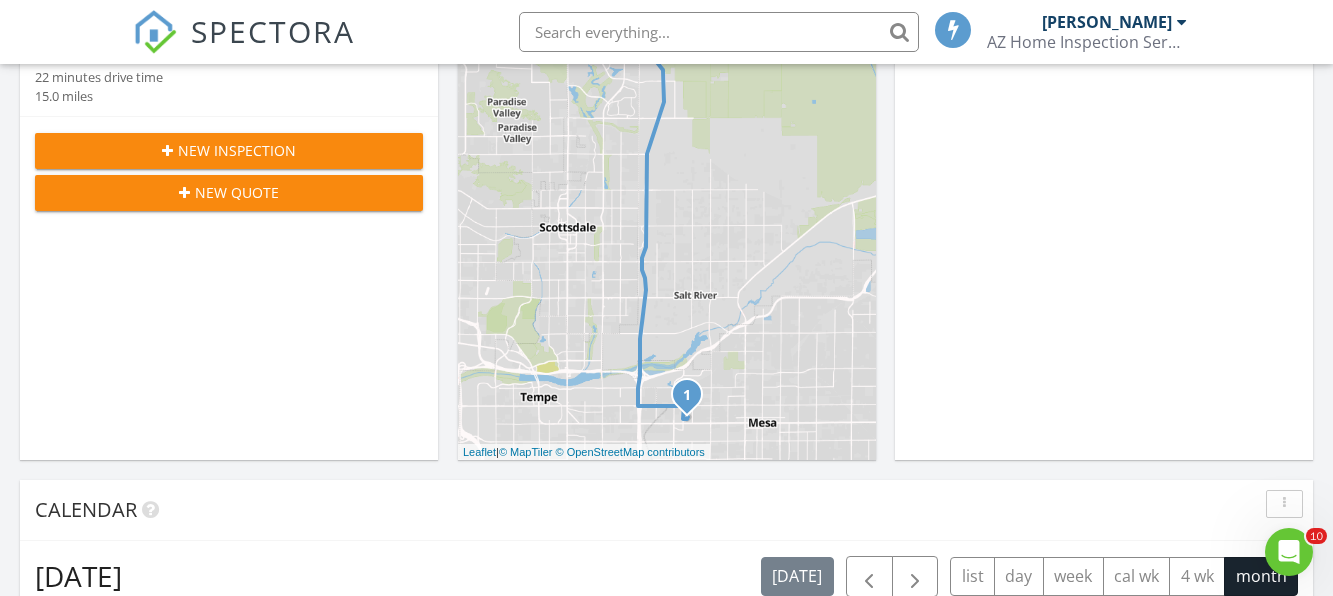 click on "New Inspection" at bounding box center (237, 150) 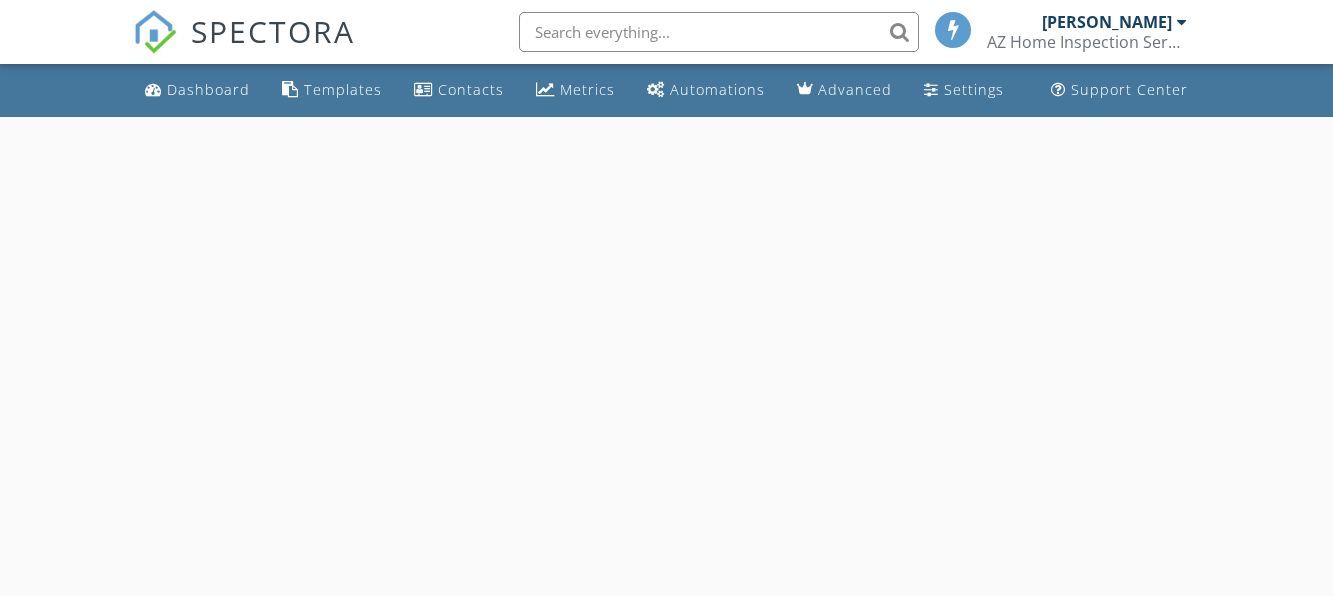 scroll, scrollTop: 0, scrollLeft: 0, axis: both 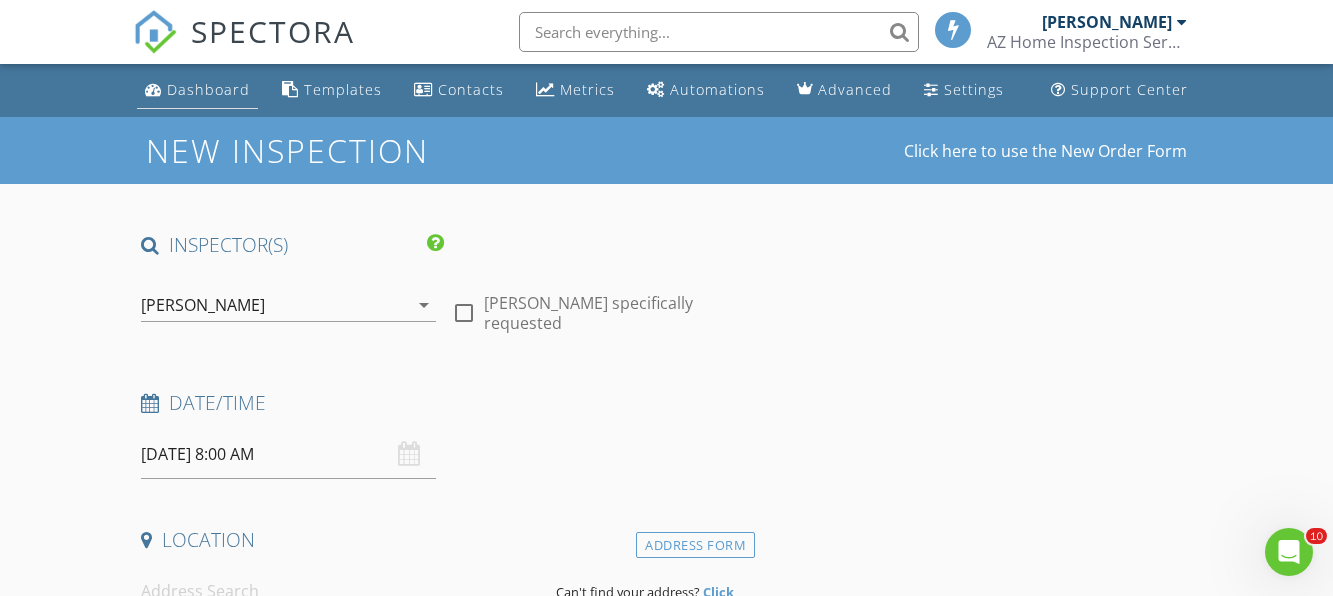 click on "Dashboard" at bounding box center [208, 89] 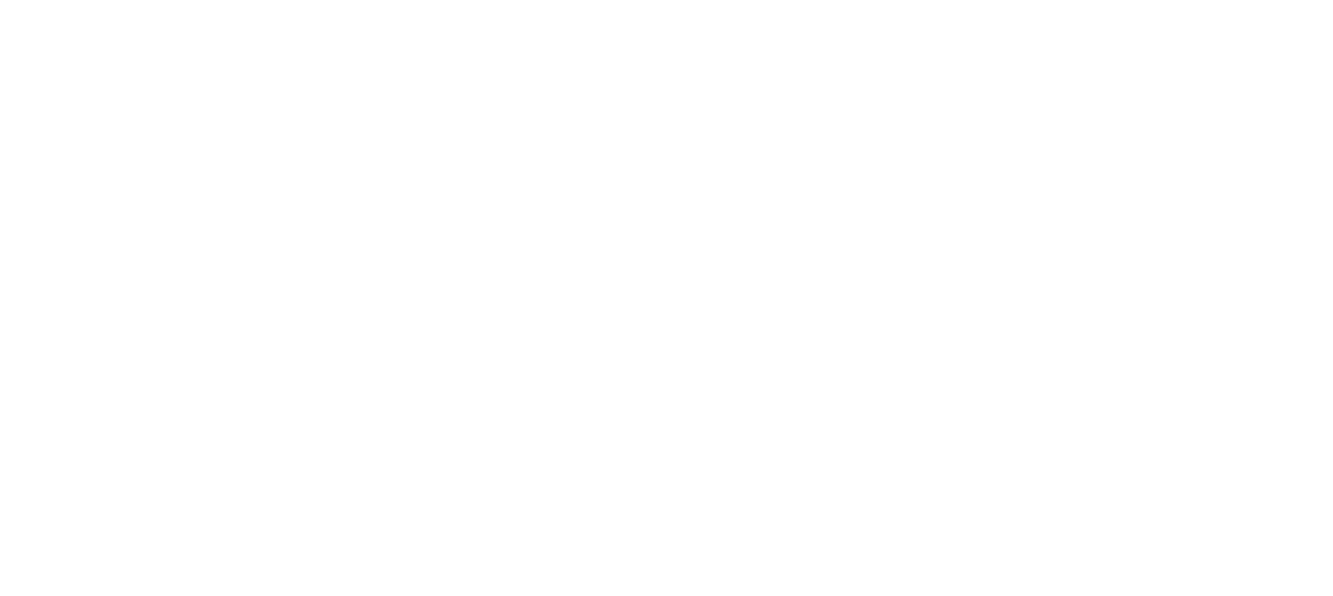 scroll, scrollTop: 0, scrollLeft: 0, axis: both 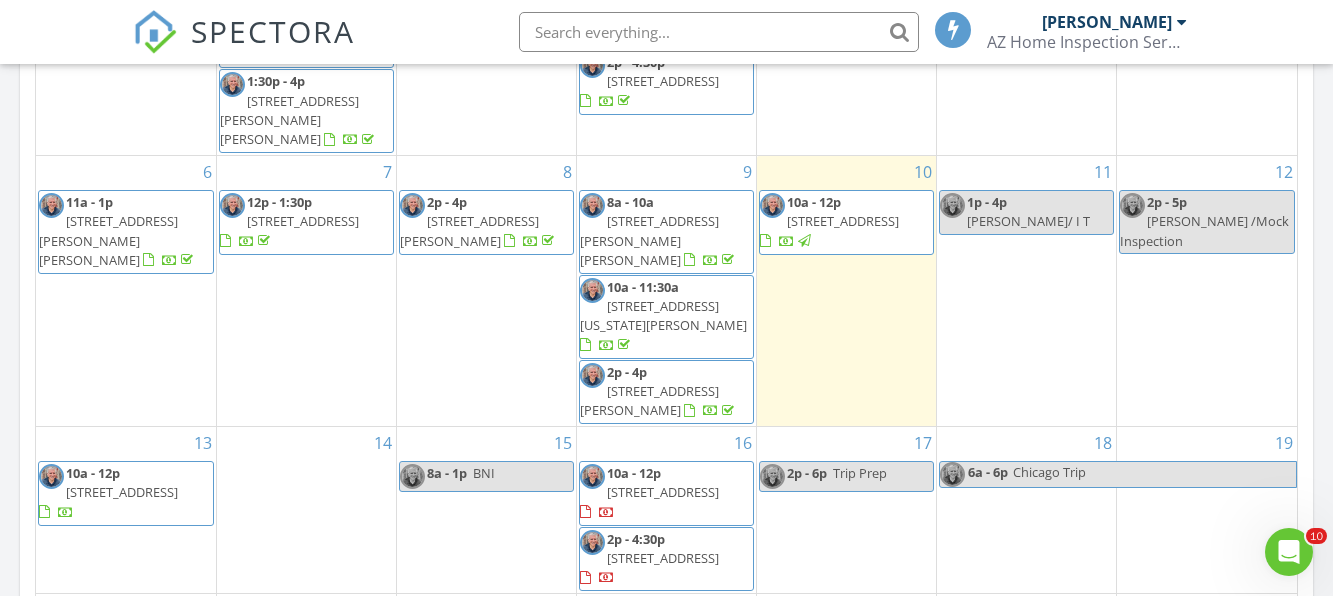 click on "[STREET_ADDRESS]" at bounding box center (663, 492) 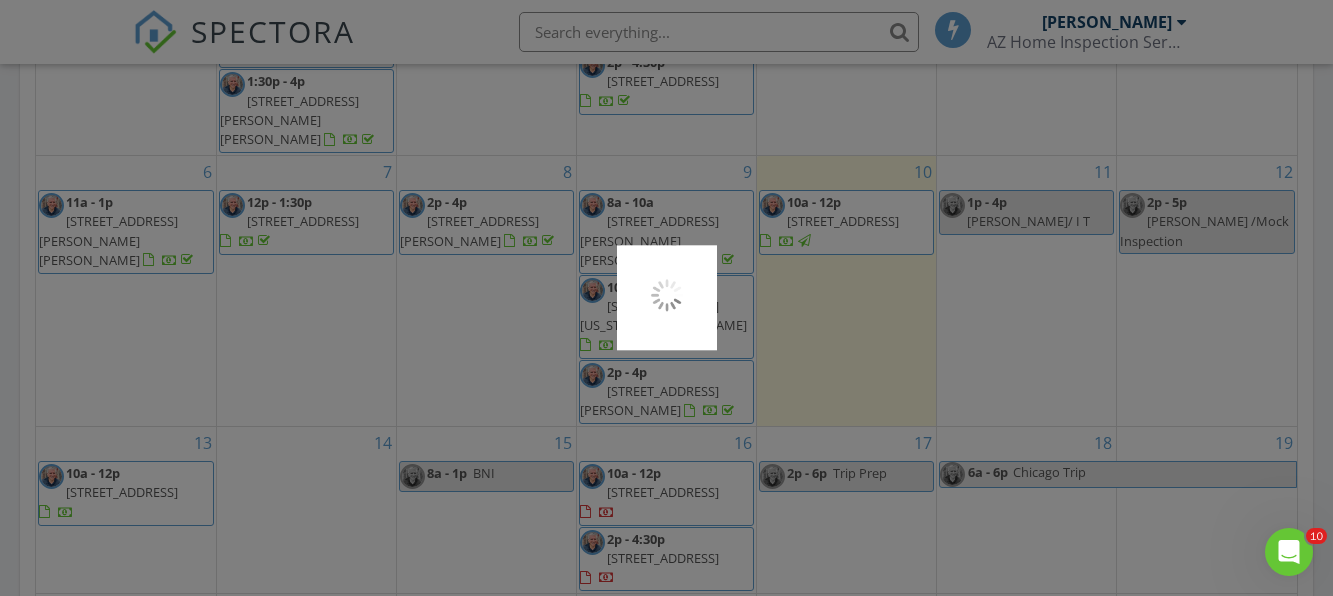 click at bounding box center [666, 298] 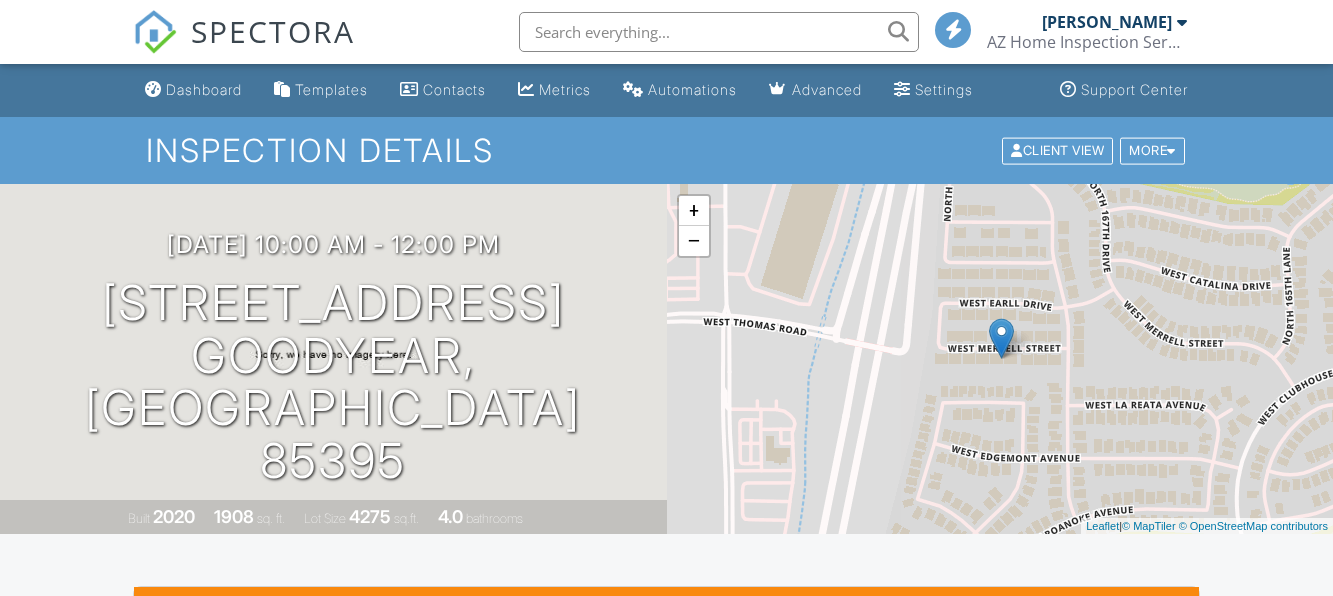 scroll, scrollTop: 70, scrollLeft: 0, axis: vertical 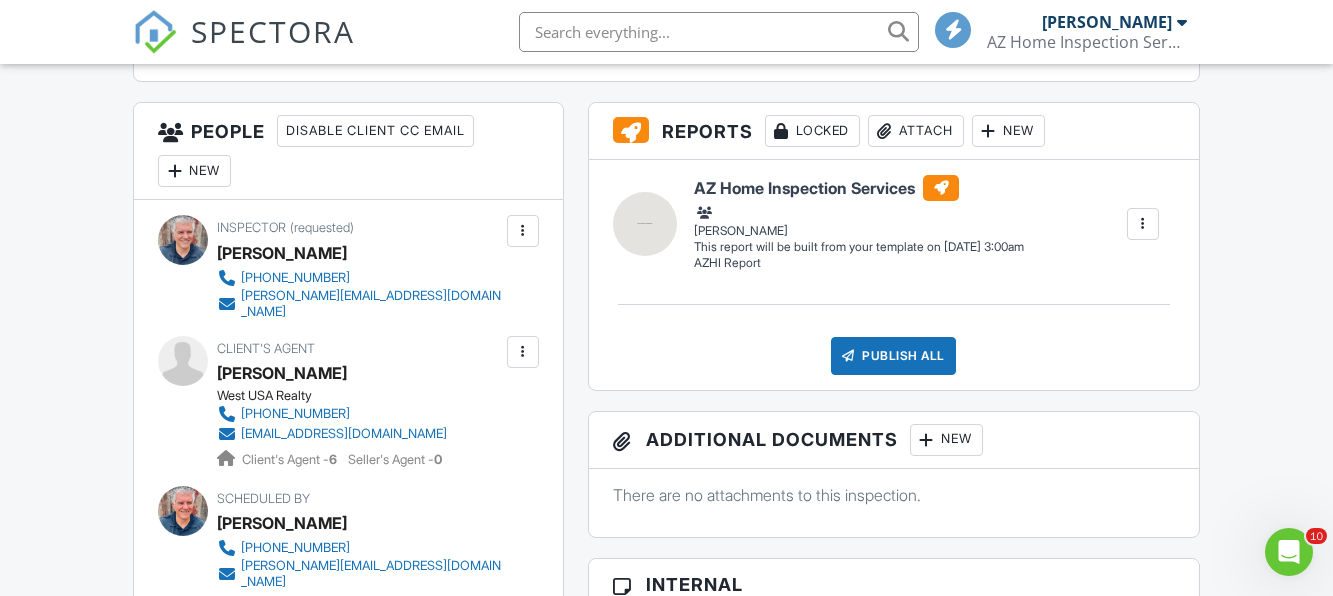 click at bounding box center (523, 231) 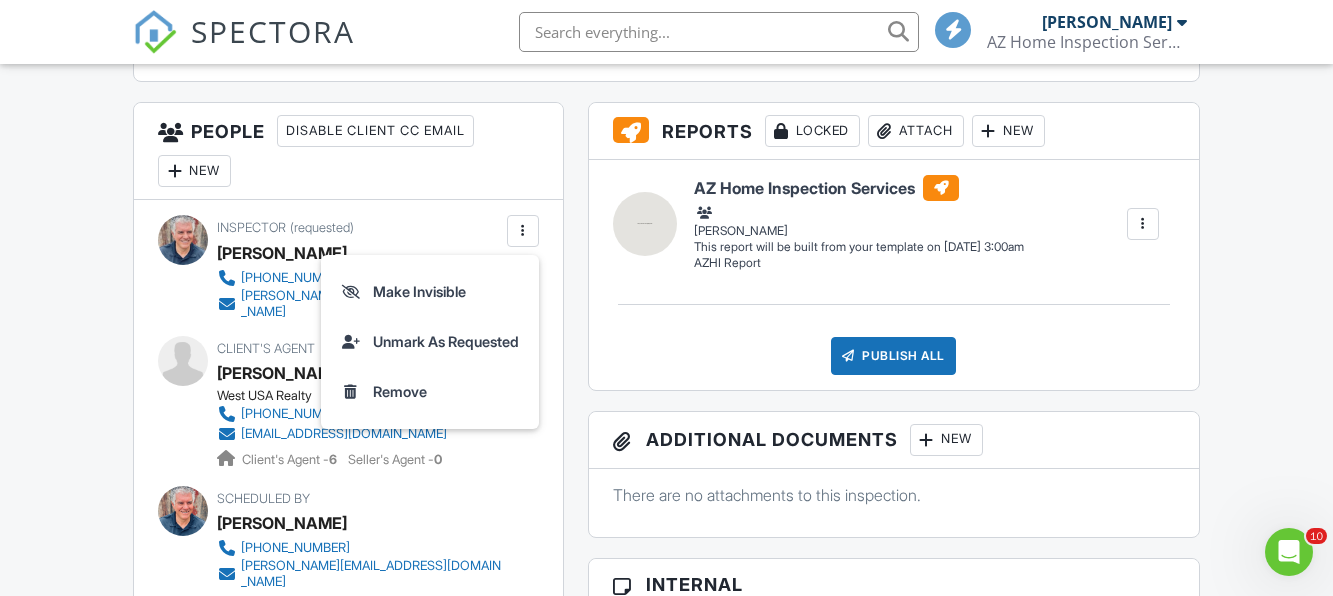 click on "People
Disable Client CC Email
New
Inspector
Client
Listing Agent
Add Another Person" at bounding box center (348, 151) 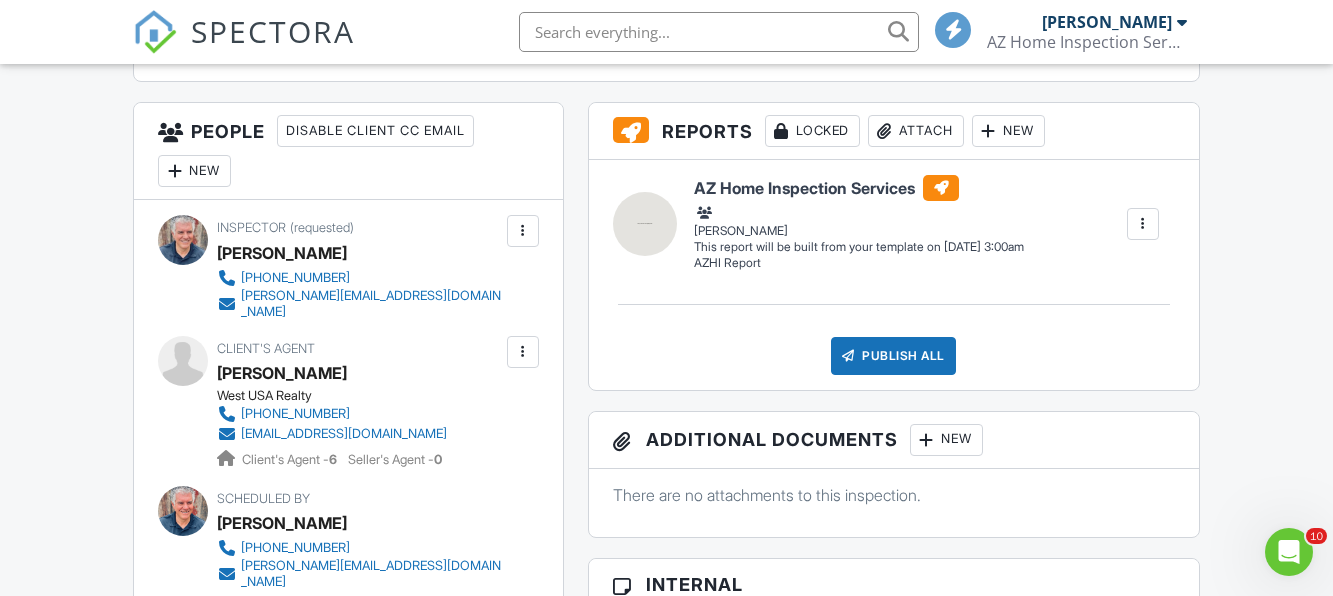 click on "New" at bounding box center [194, 171] 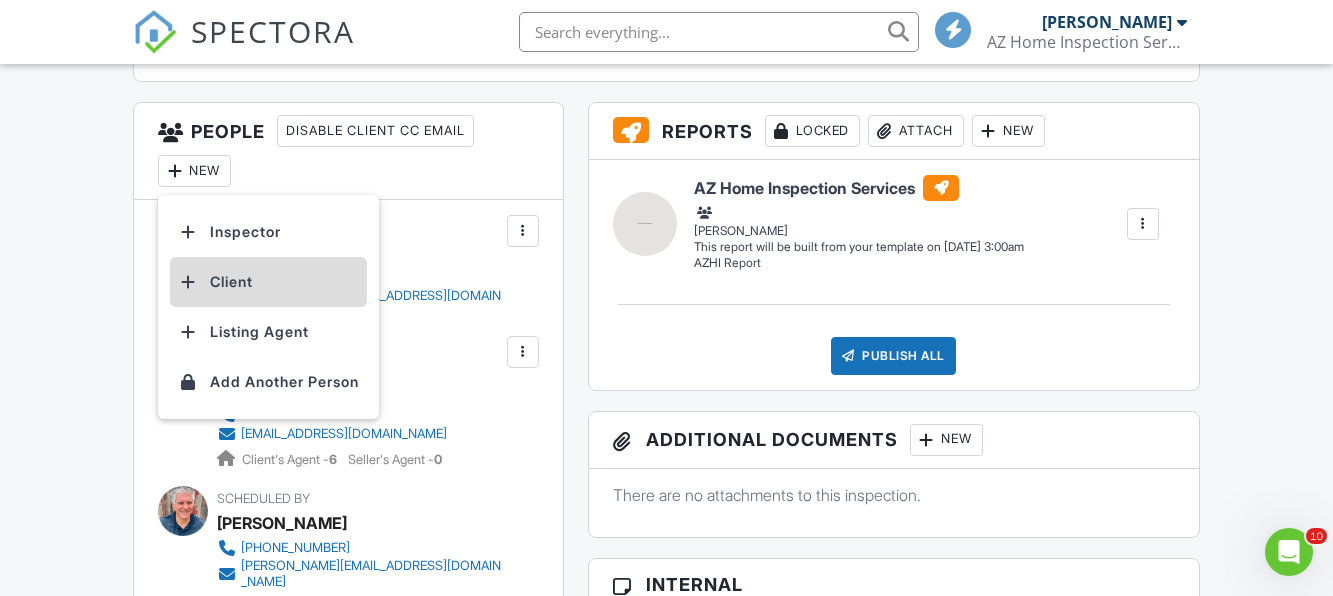 click on "Client" at bounding box center [268, 282] 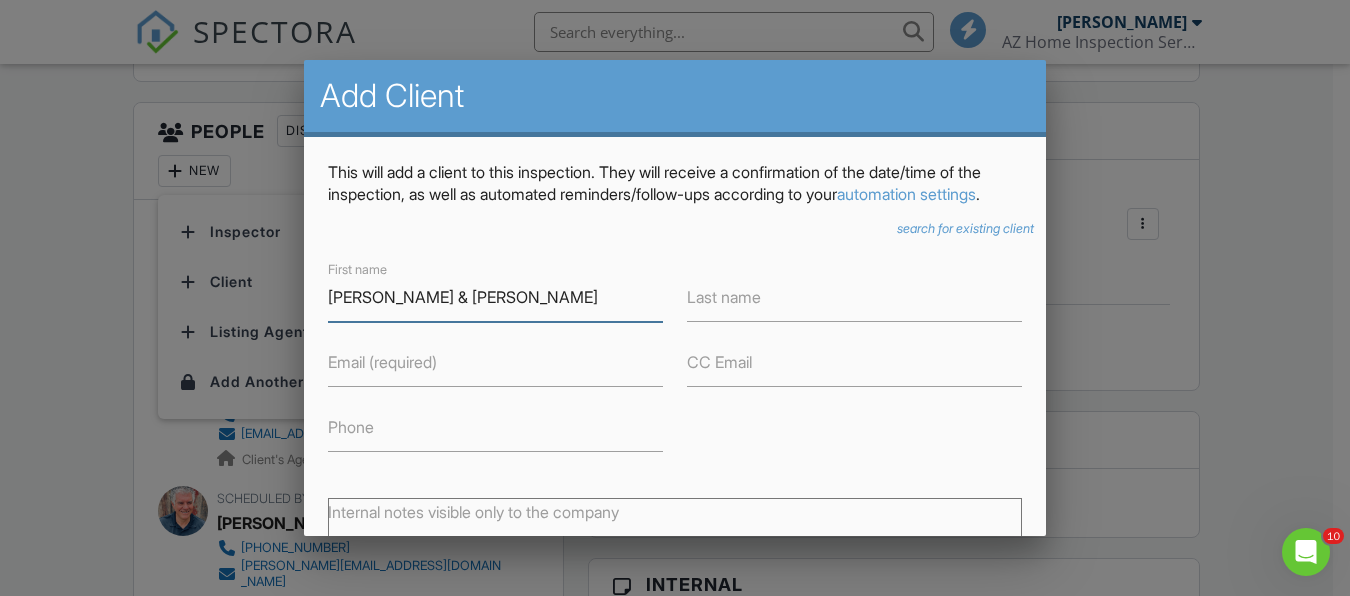 type on "Kristi & Bob" 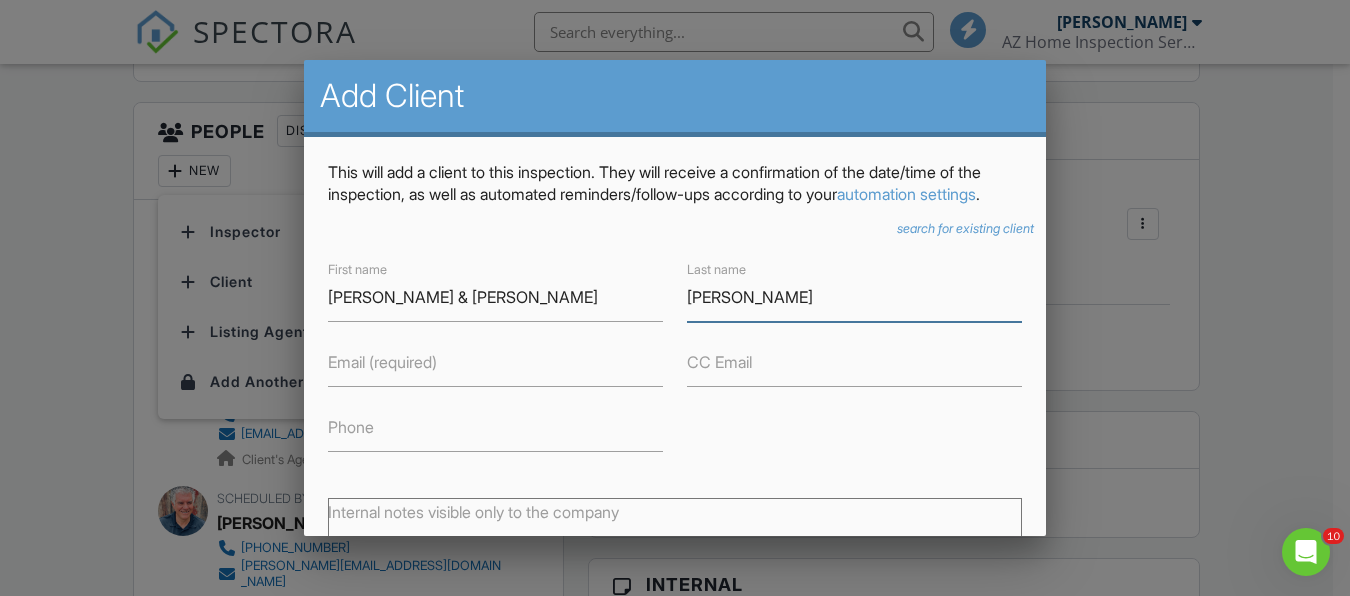 type on "Hutchison" 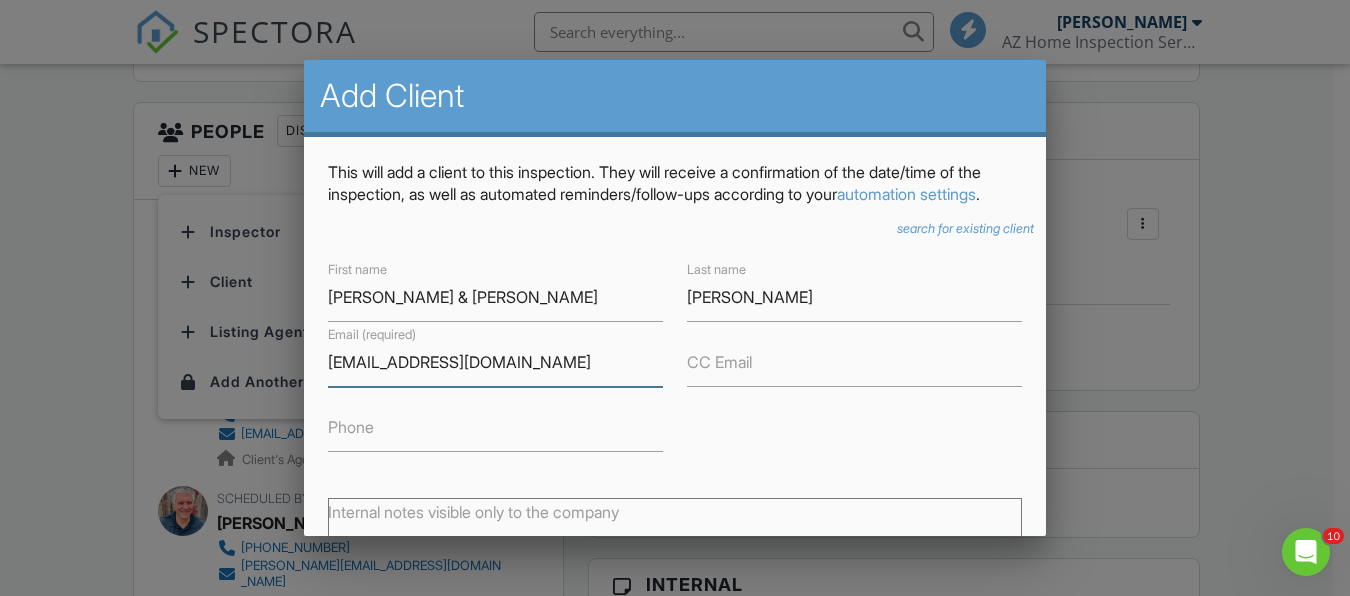 type on "kristihutchison@hotmail.com" 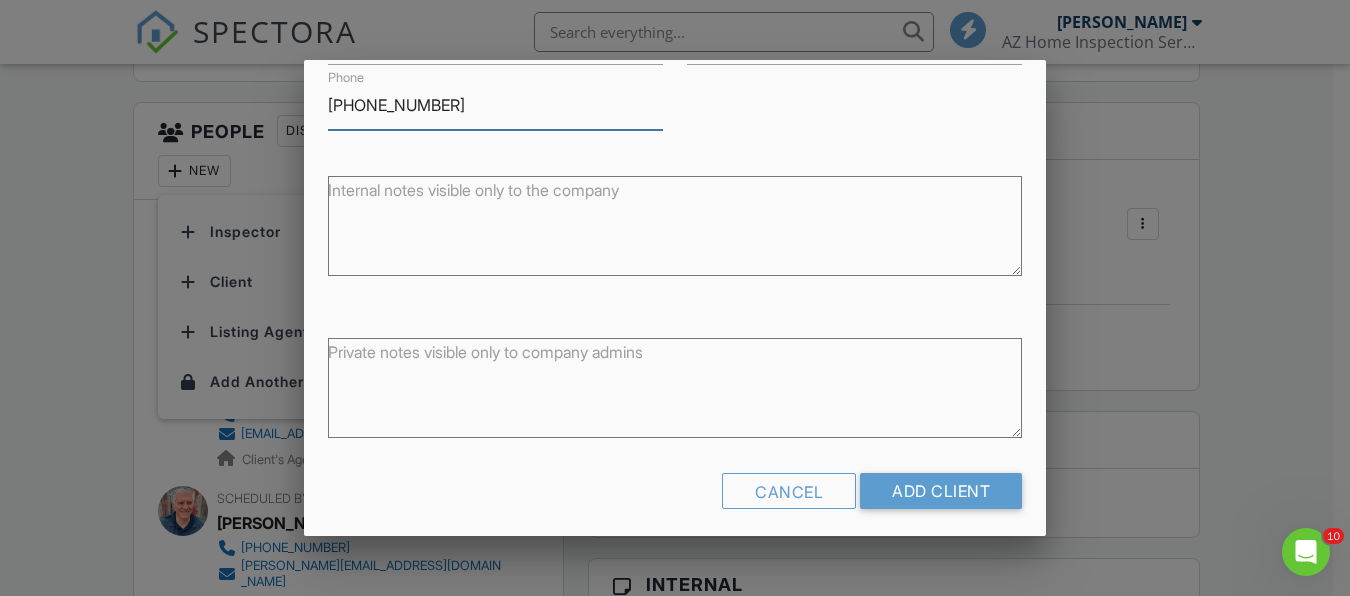 scroll, scrollTop: 356, scrollLeft: 0, axis: vertical 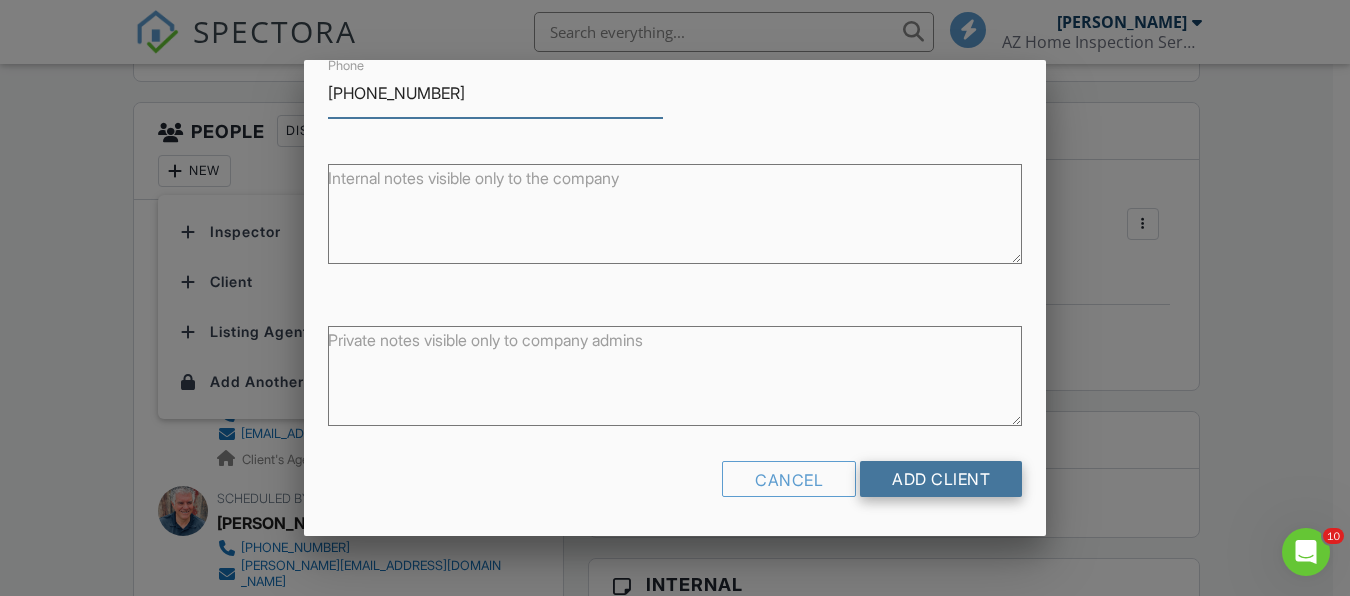 type on "319-899-4257" 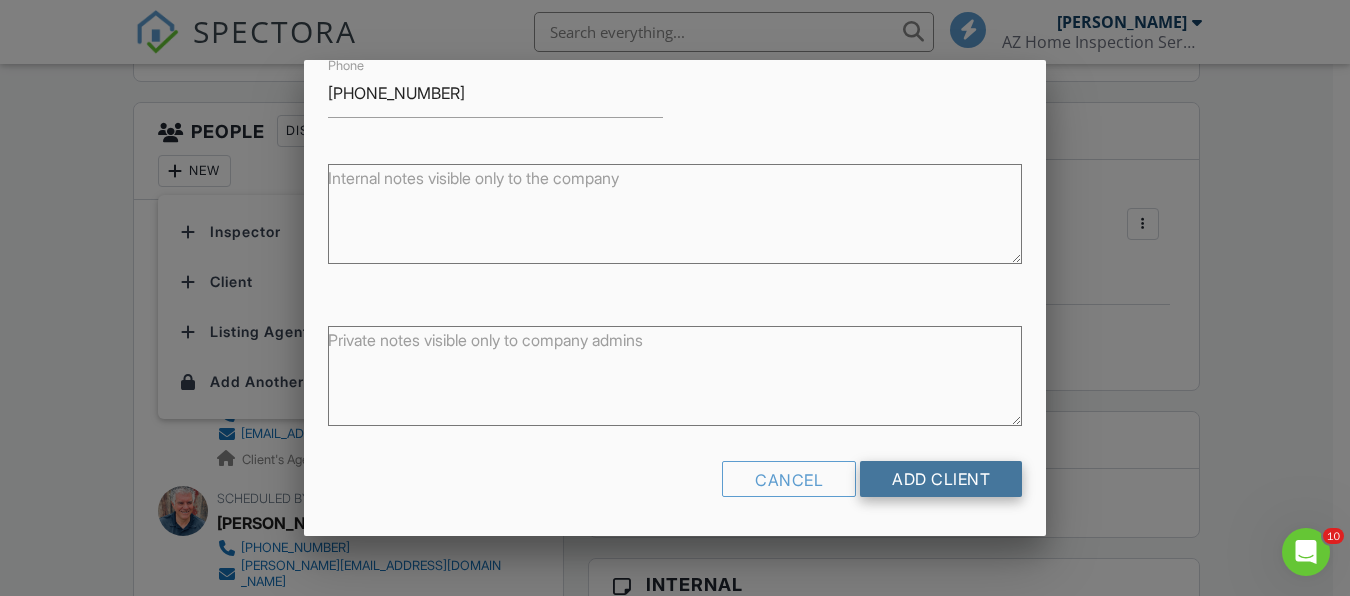 click on "Add Client" at bounding box center (941, 479) 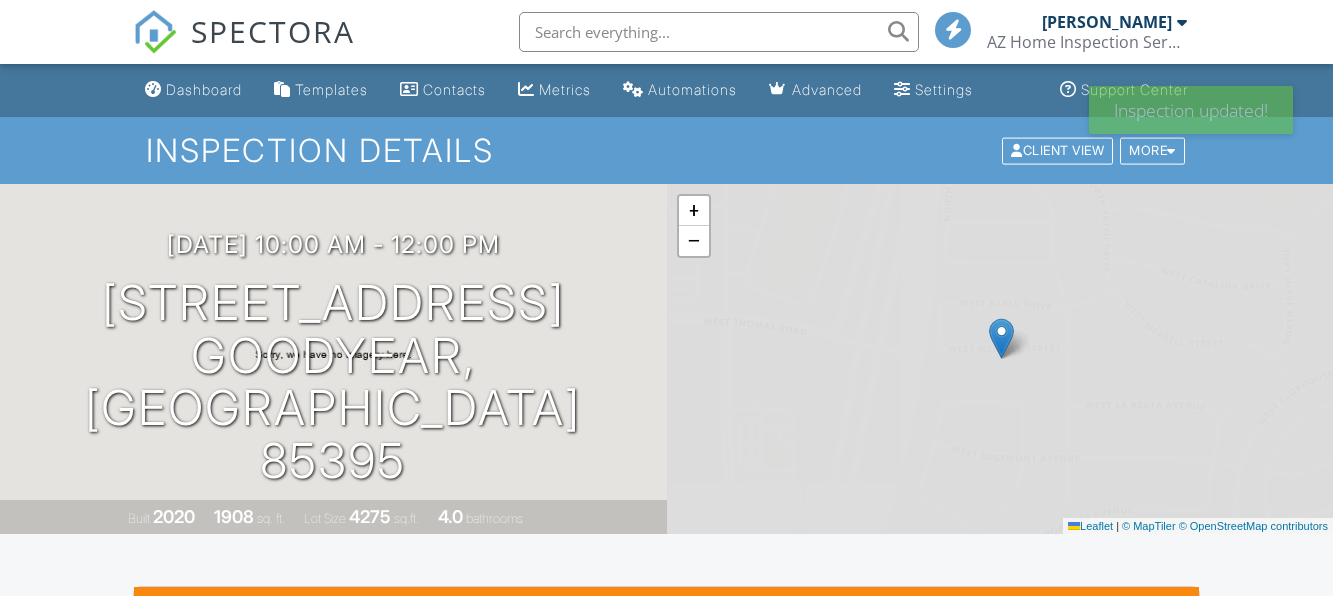 scroll, scrollTop: 0, scrollLeft: 0, axis: both 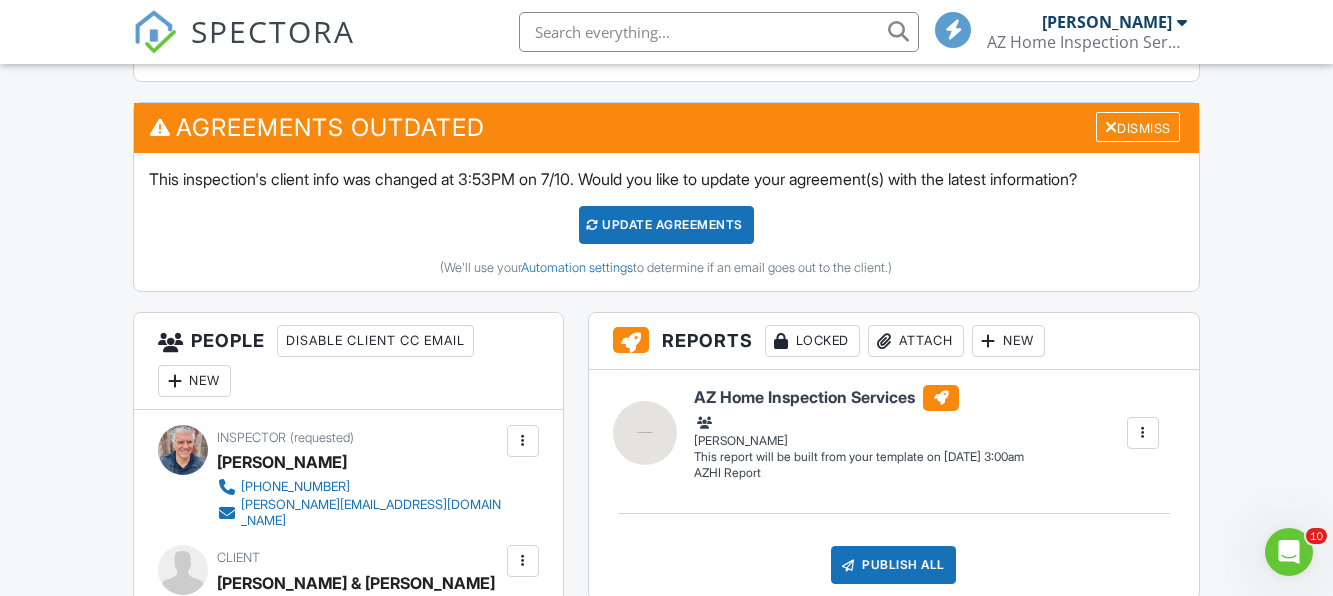click on "Update Agreements" at bounding box center [666, 225] 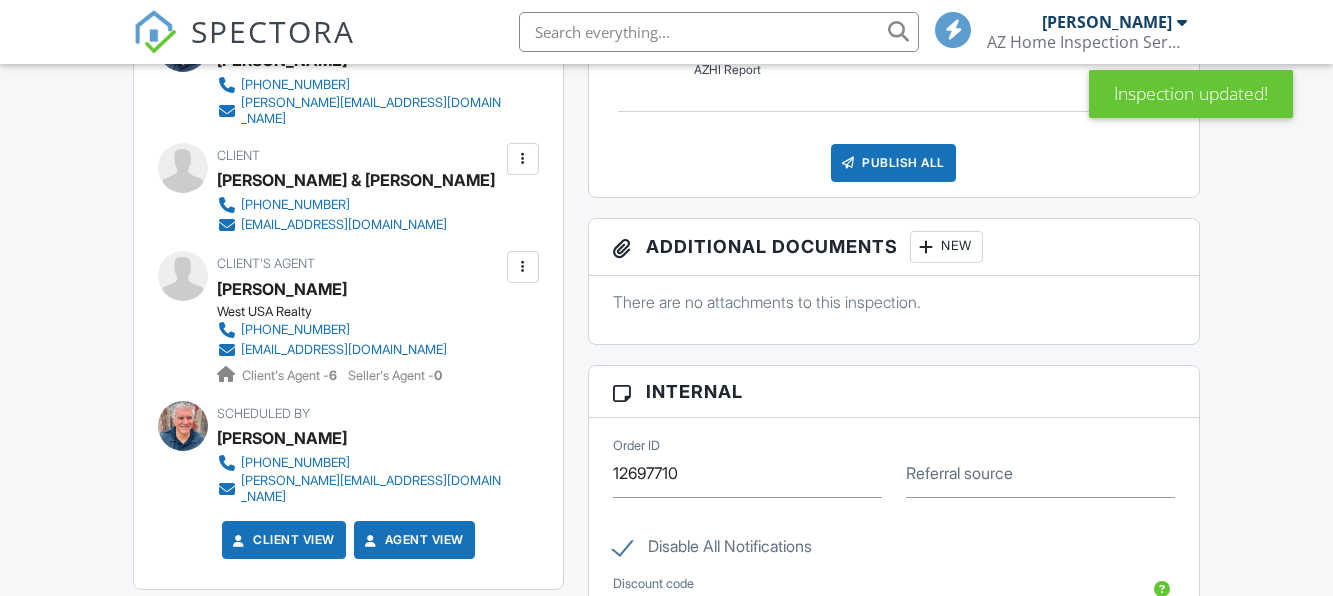 scroll, scrollTop: 900, scrollLeft: 0, axis: vertical 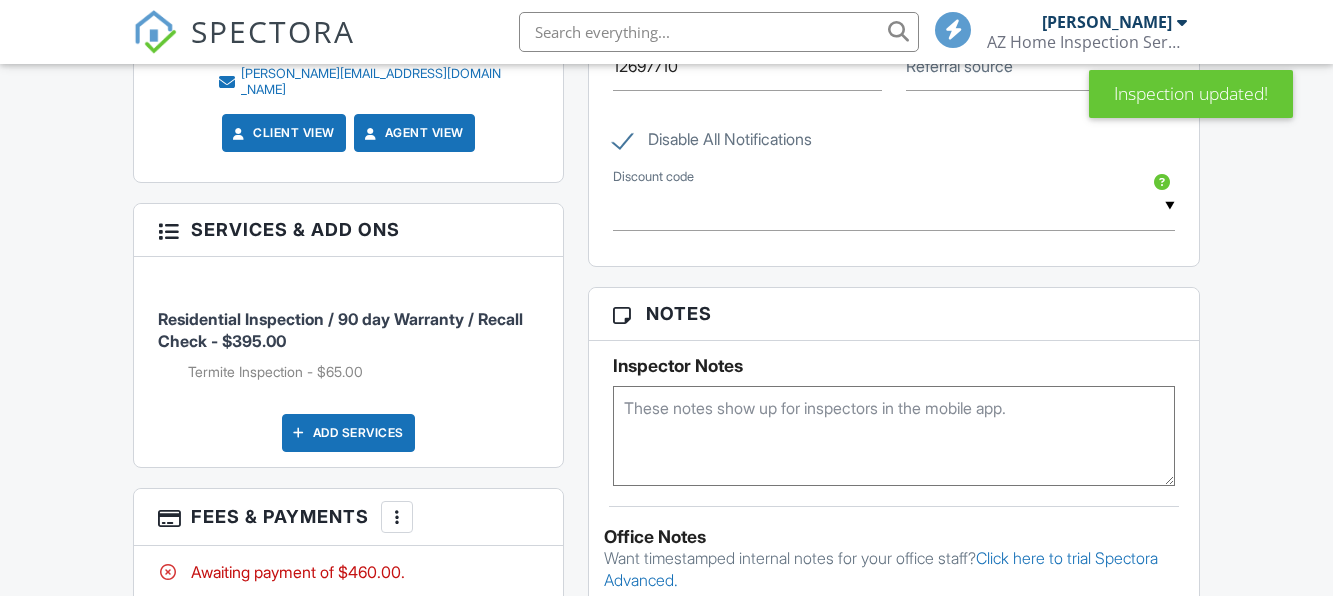 click at bounding box center (894, 436) 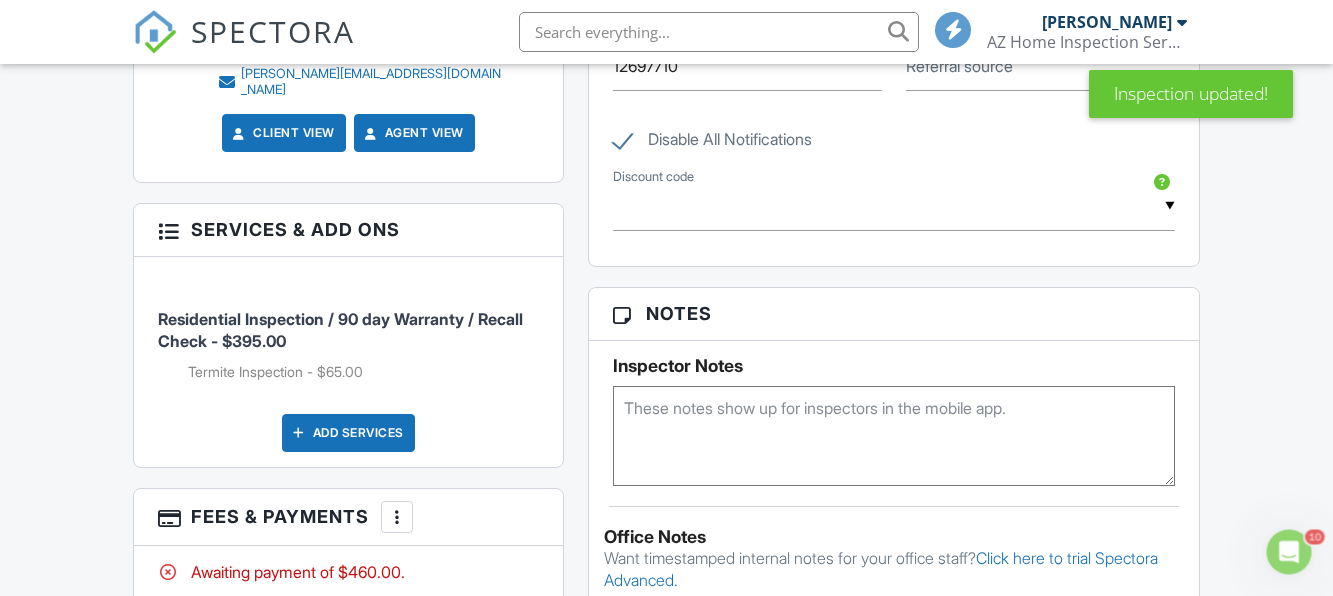 scroll, scrollTop: 0, scrollLeft: 0, axis: both 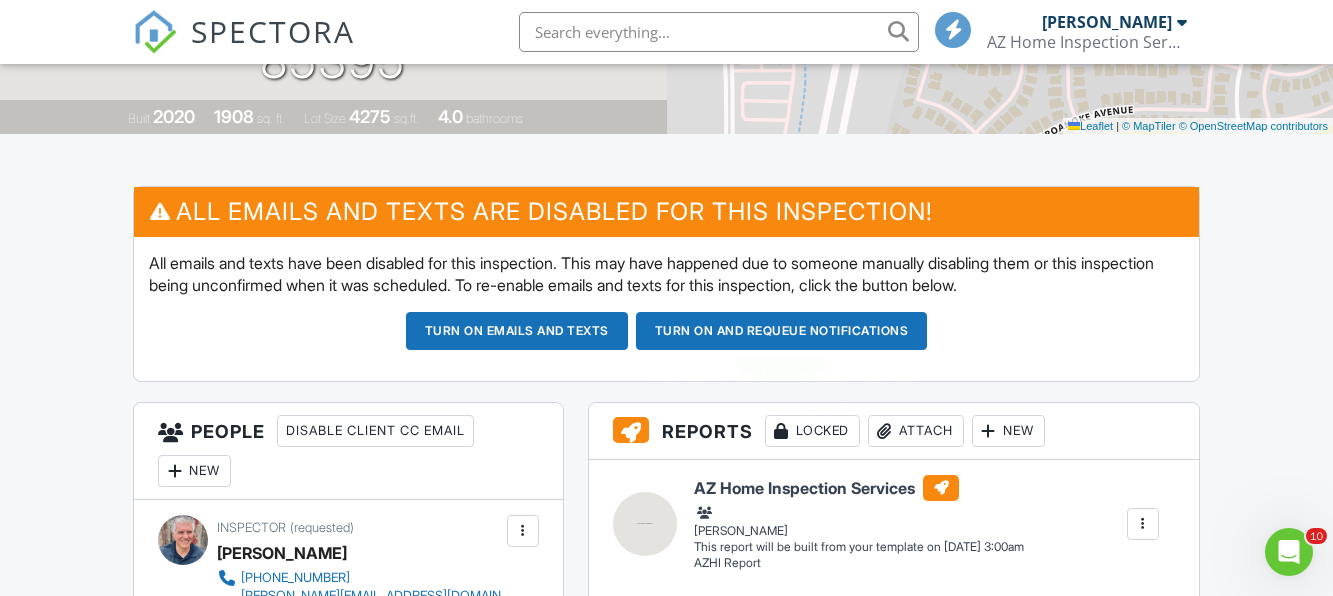 type on "CBS 3457000" 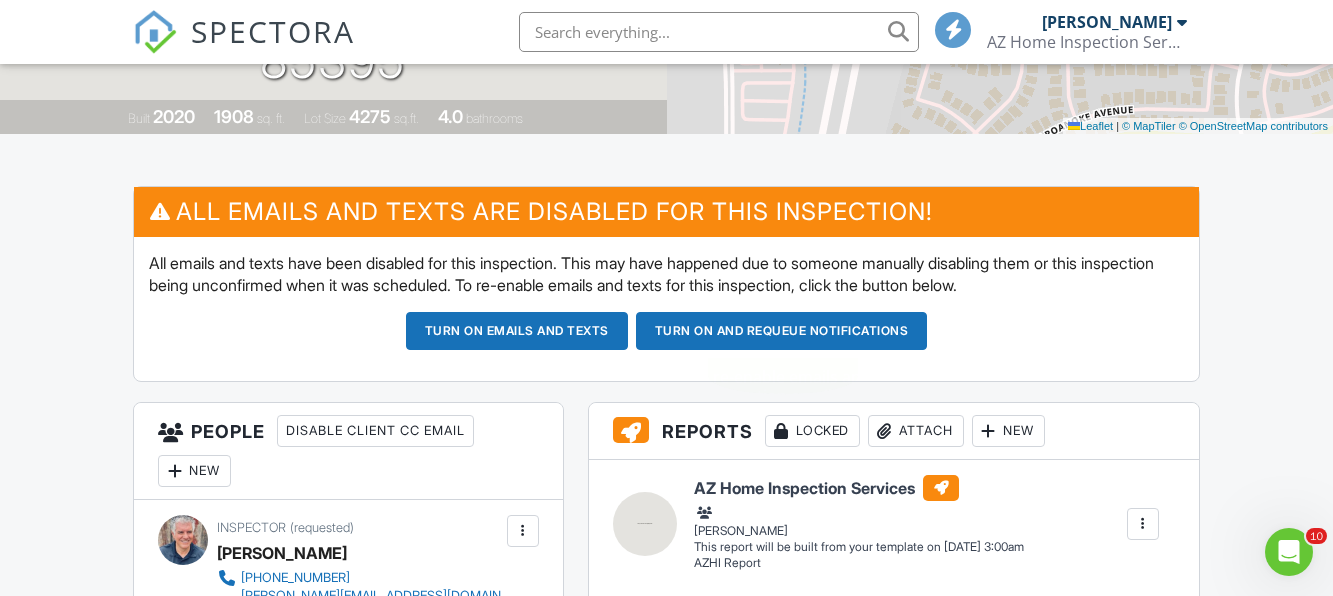 click on "Turn on and Requeue Notifications" at bounding box center (782, 331) 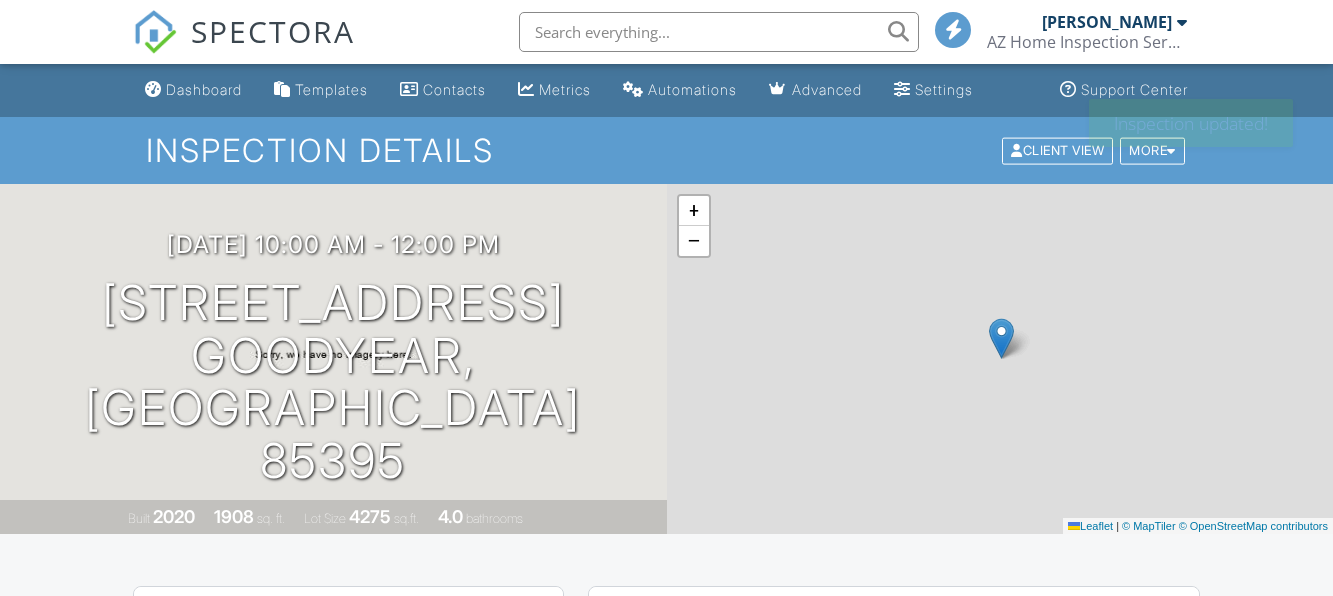 scroll, scrollTop: 0, scrollLeft: 0, axis: both 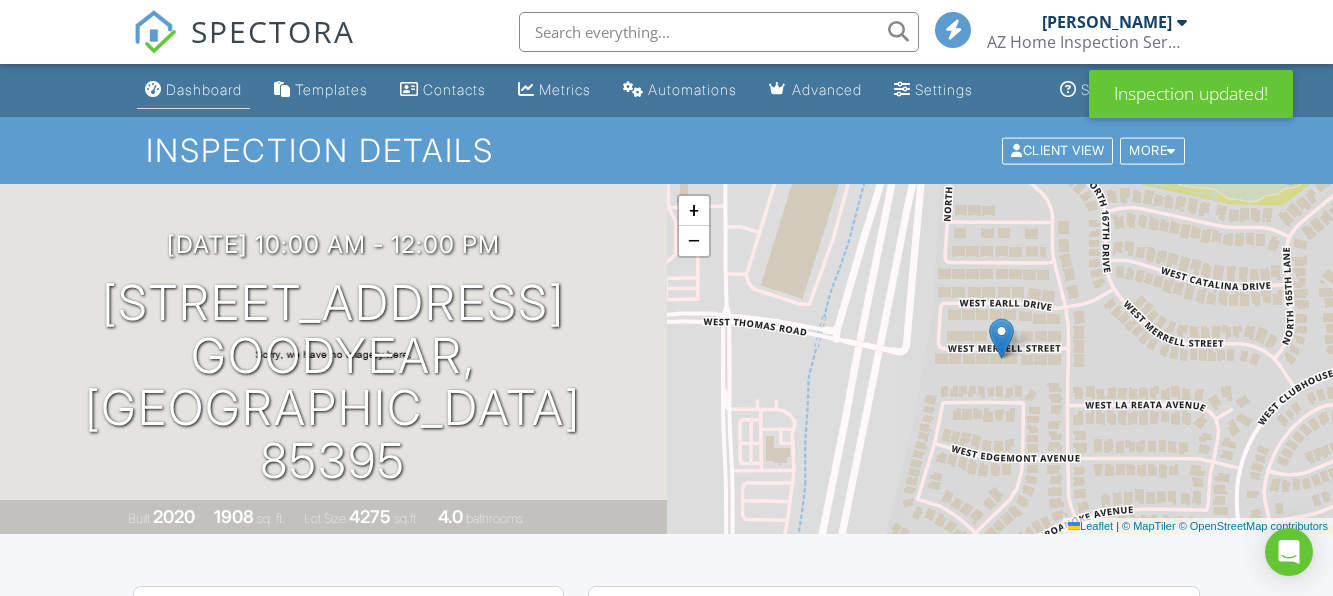 click on "Dashboard" at bounding box center (204, 89) 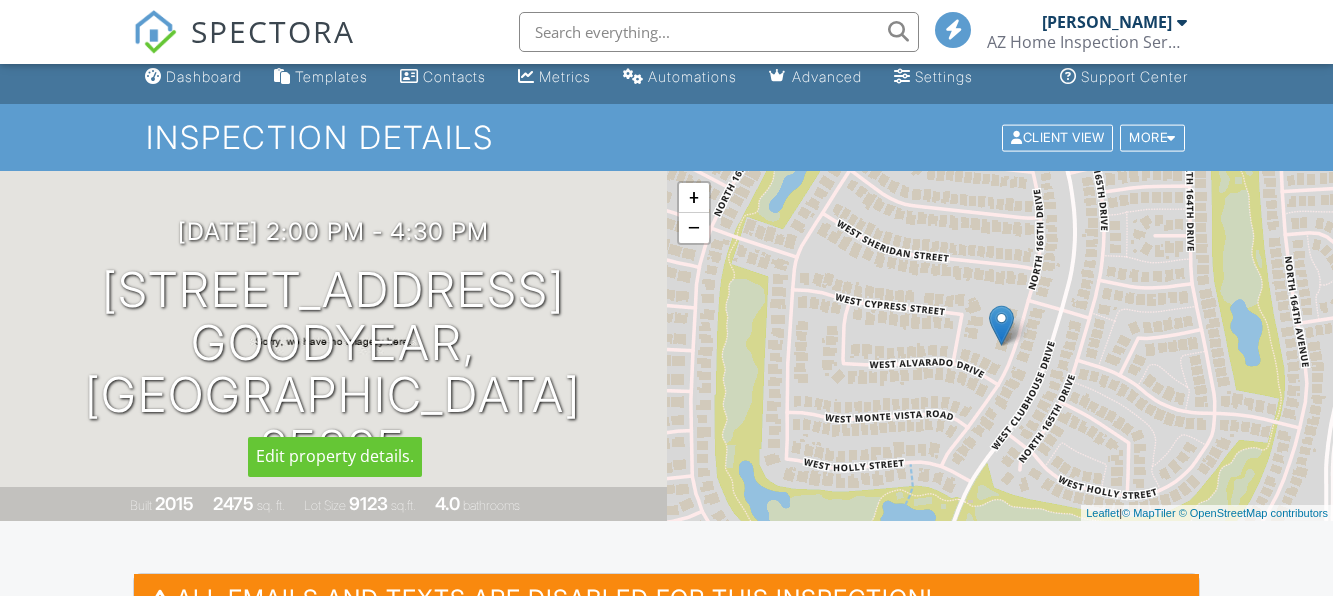 scroll, scrollTop: 100, scrollLeft: 0, axis: vertical 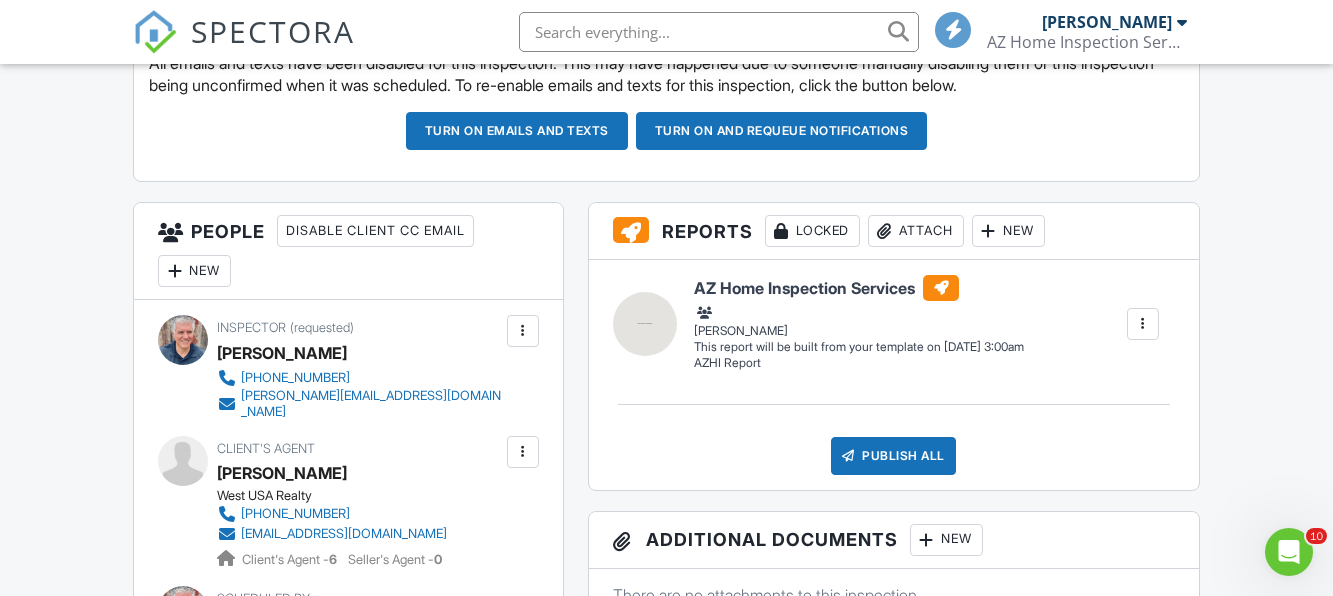 click on "New" at bounding box center [194, 271] 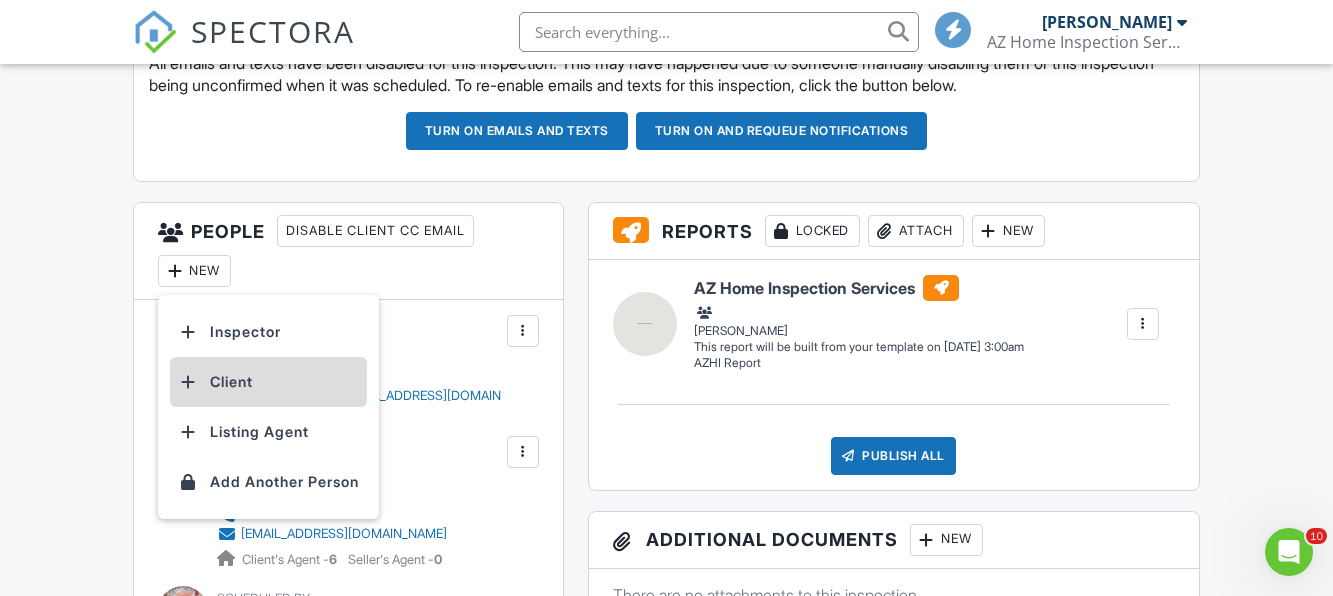 click on "Client" at bounding box center [268, 382] 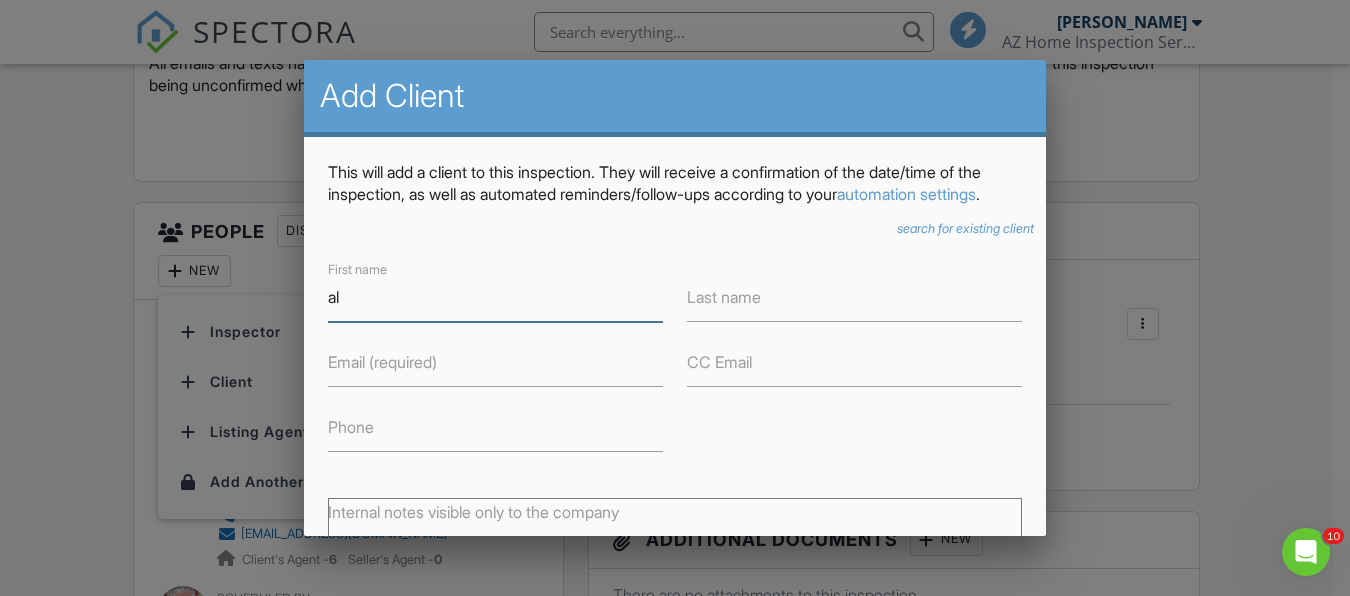 type on "a" 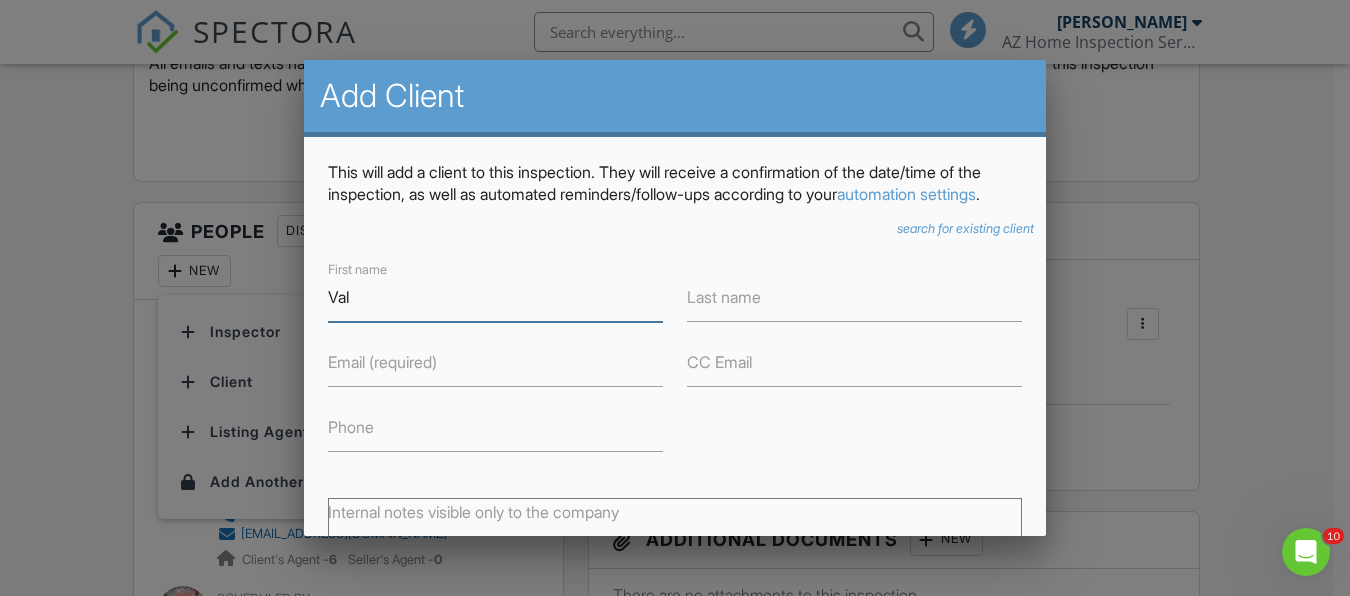 type on "Val" 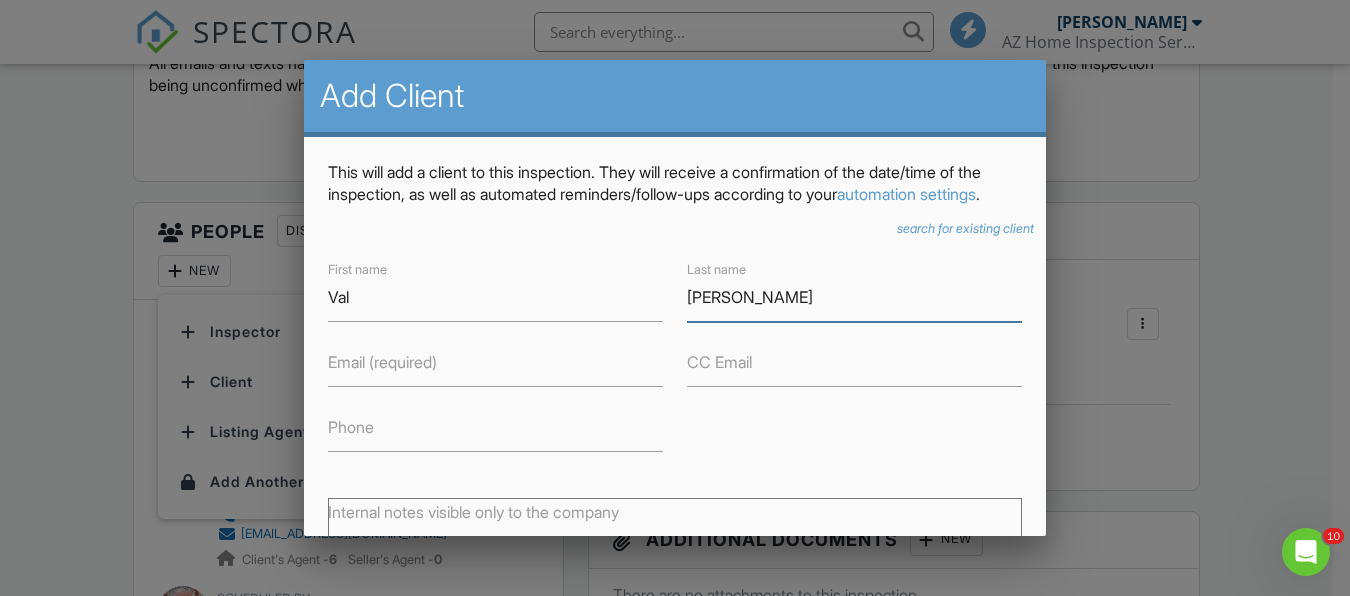 type on "[PERSON_NAME]" 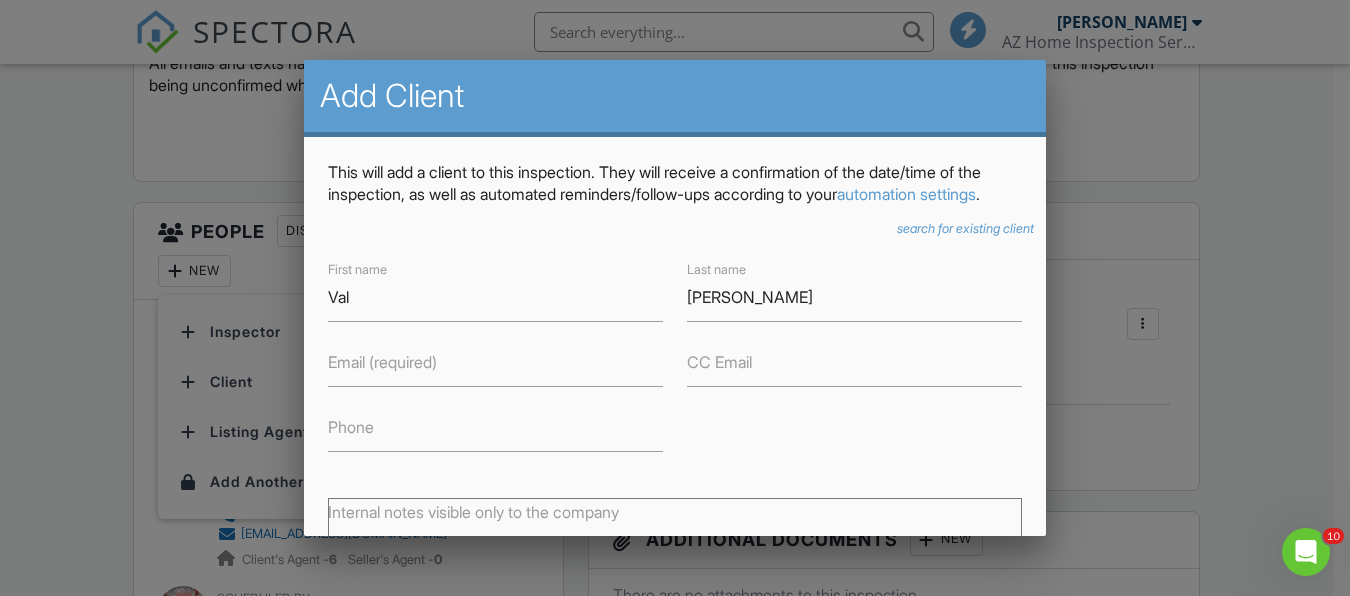 click on "Email (required)" at bounding box center [382, 362] 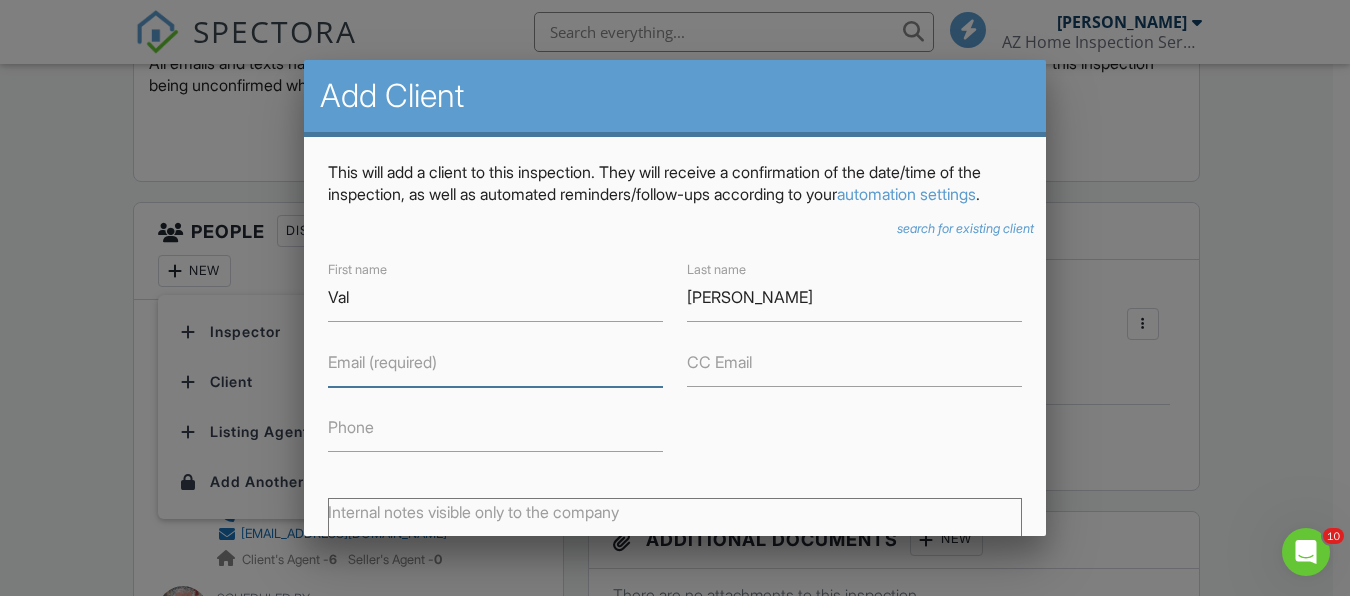 click on "Email (required)" at bounding box center (495, 362) 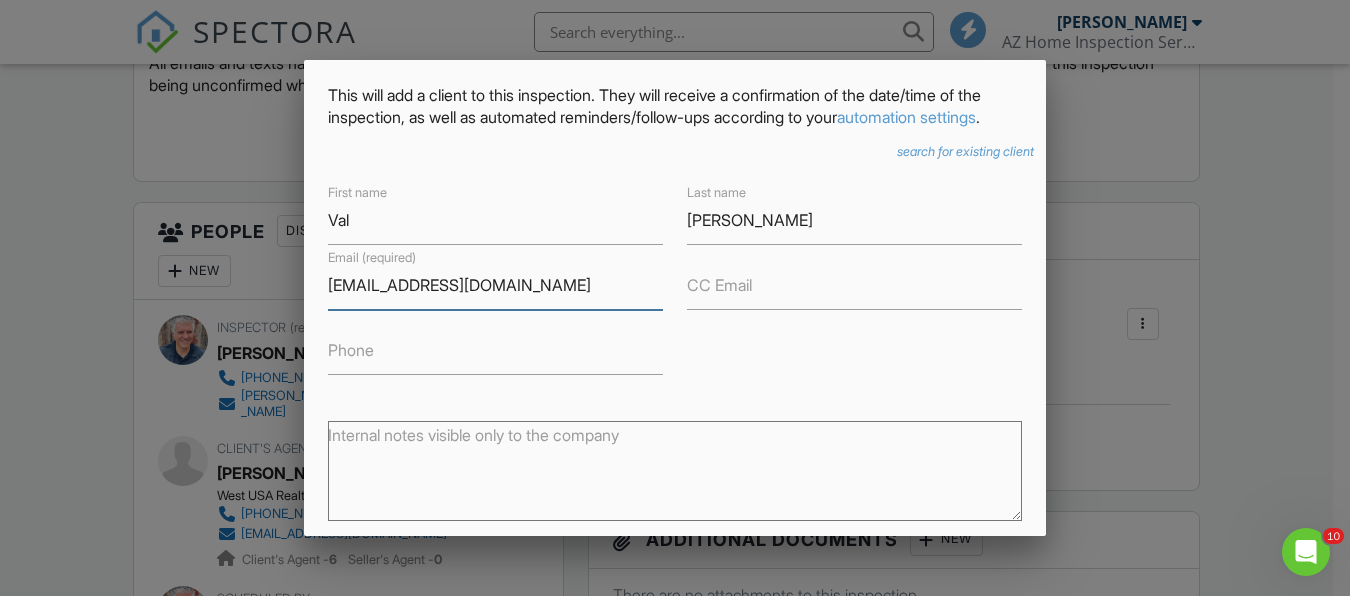 scroll, scrollTop: 100, scrollLeft: 0, axis: vertical 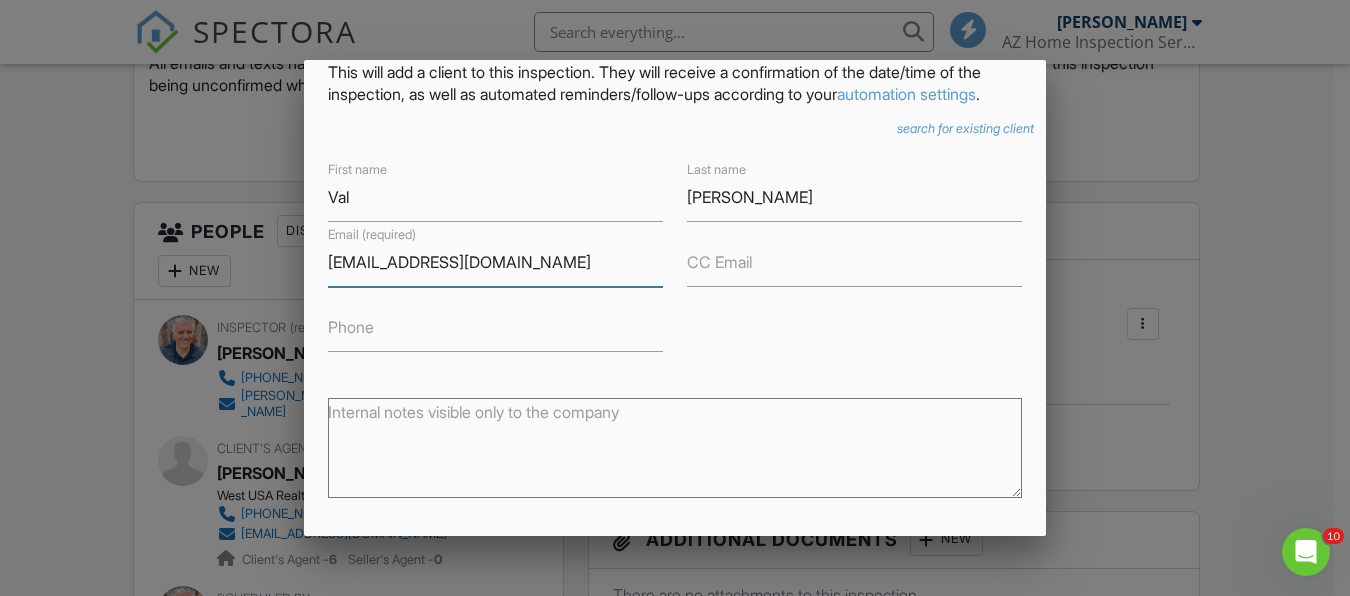 type on "[EMAIL_ADDRESS][DOMAIN_NAME]" 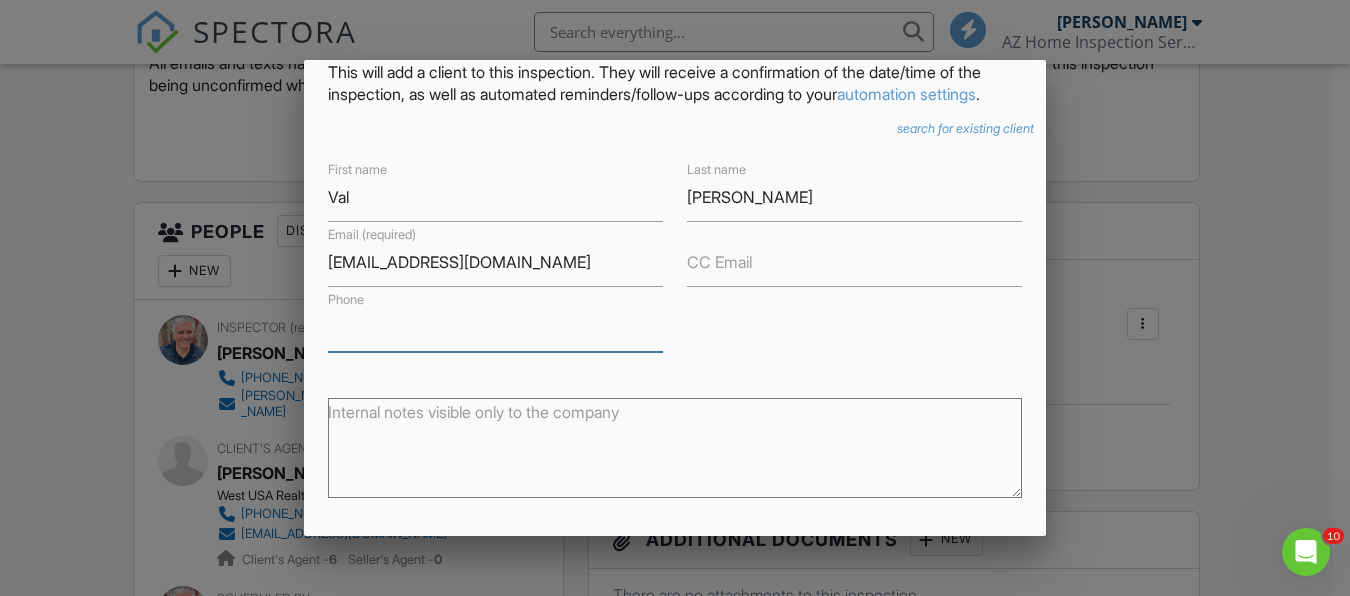 click on "Phone" at bounding box center (495, 327) 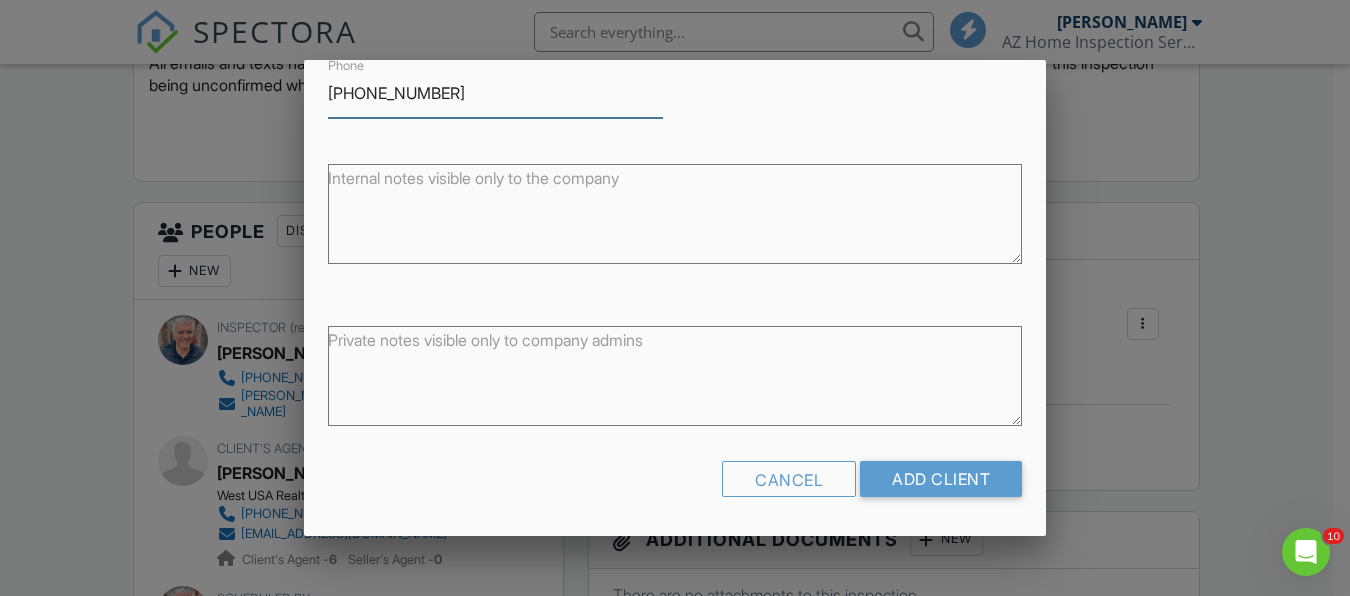 scroll, scrollTop: 356, scrollLeft: 0, axis: vertical 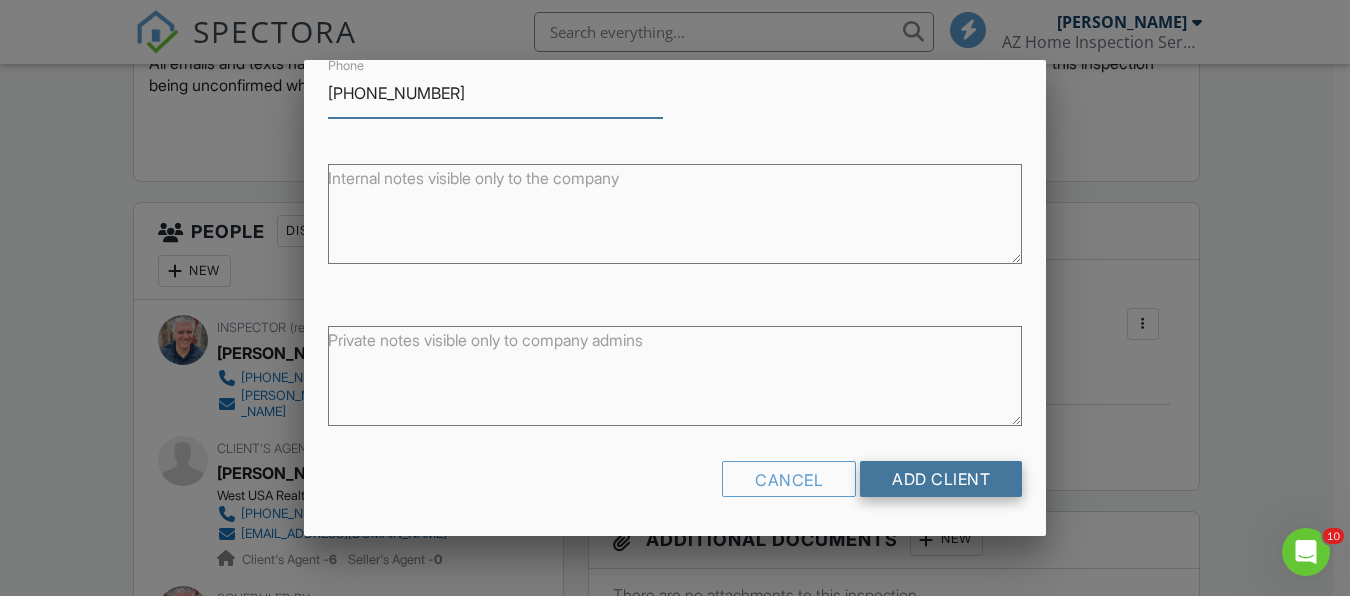 type on "[PHONE_NUMBER]" 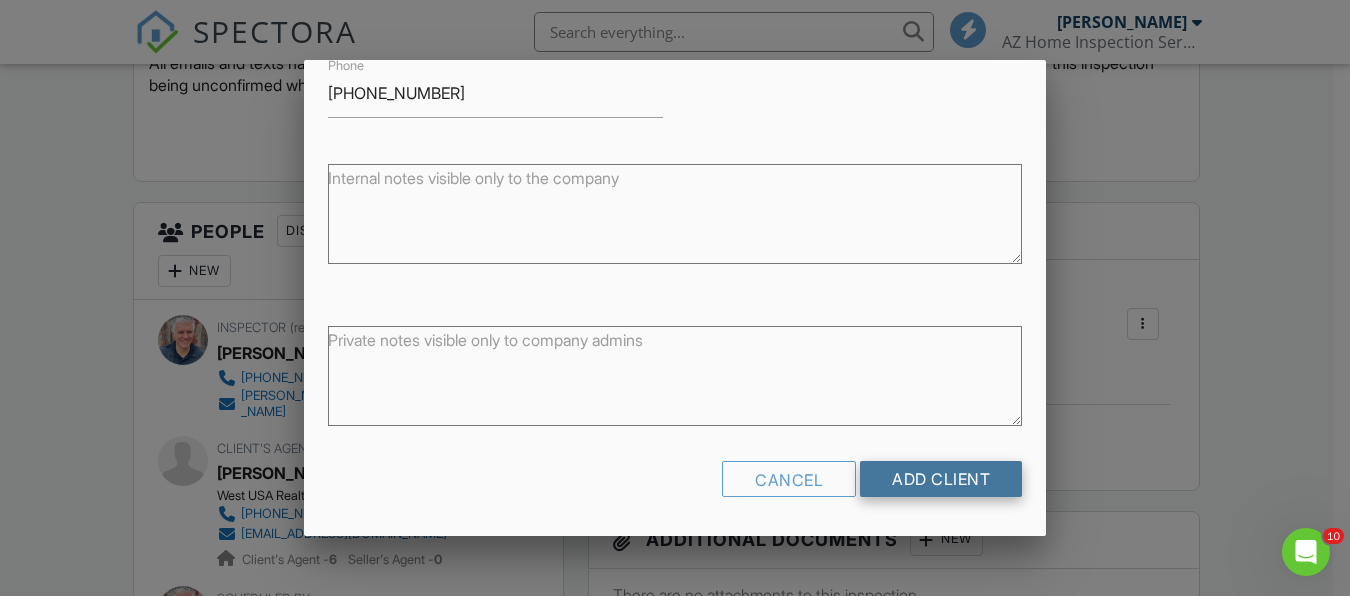 click on "Add Client" at bounding box center [941, 479] 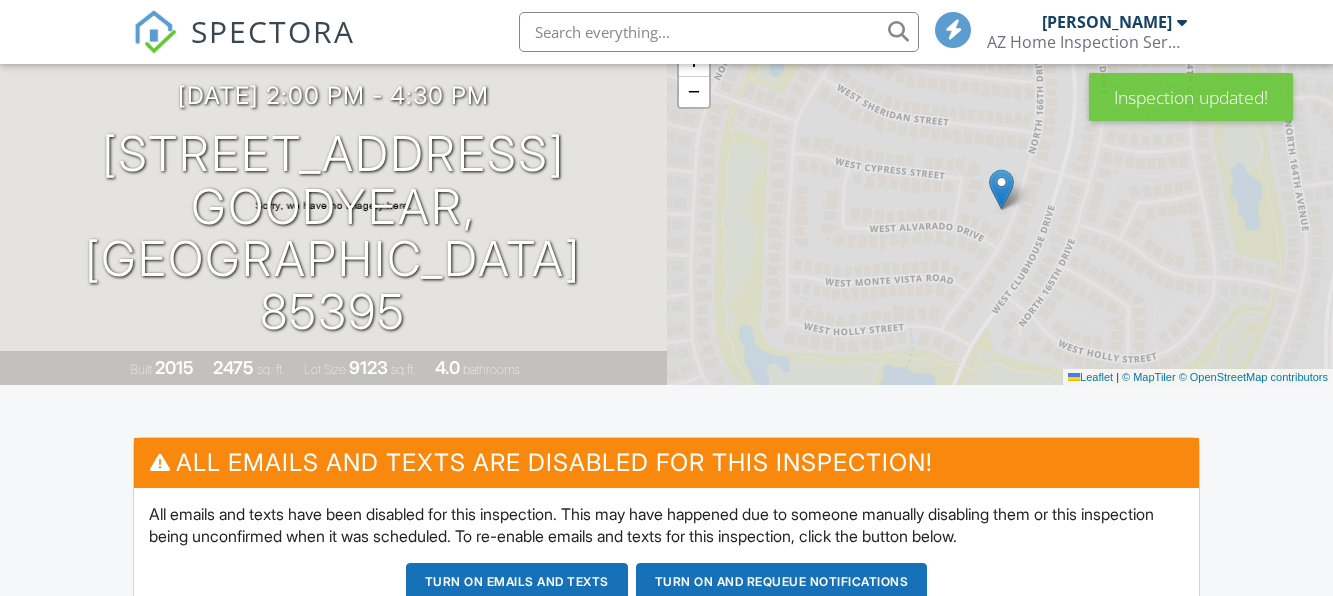 scroll, scrollTop: 400, scrollLeft: 0, axis: vertical 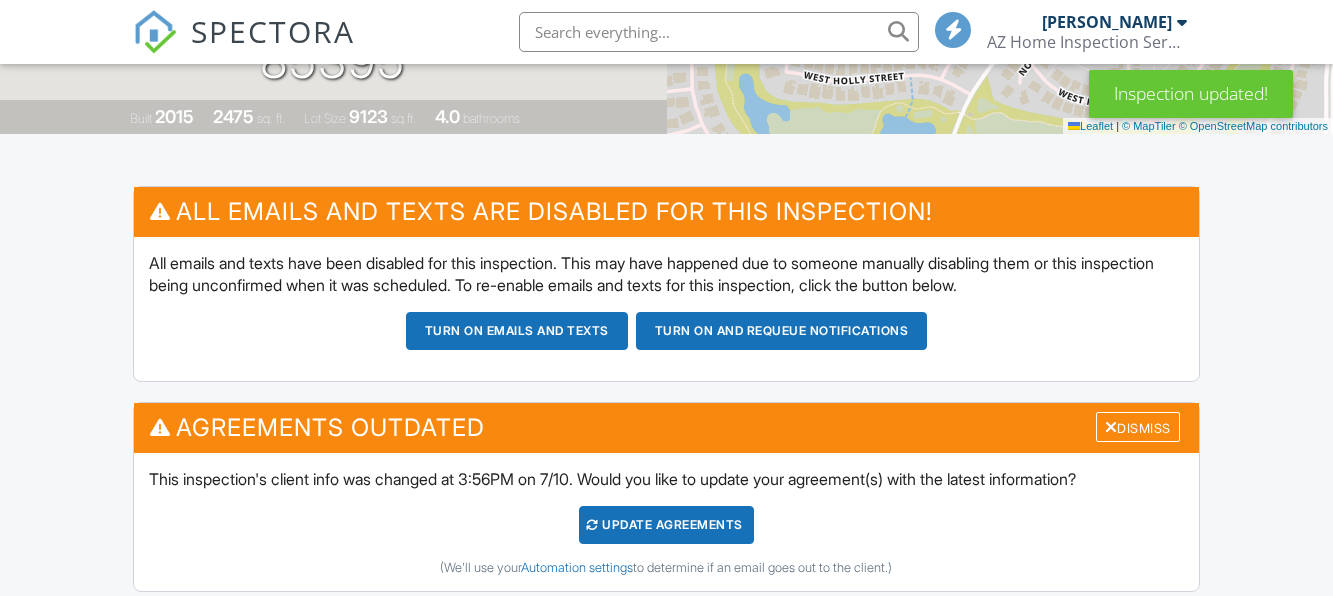 click on "Update Agreements" at bounding box center (666, 525) 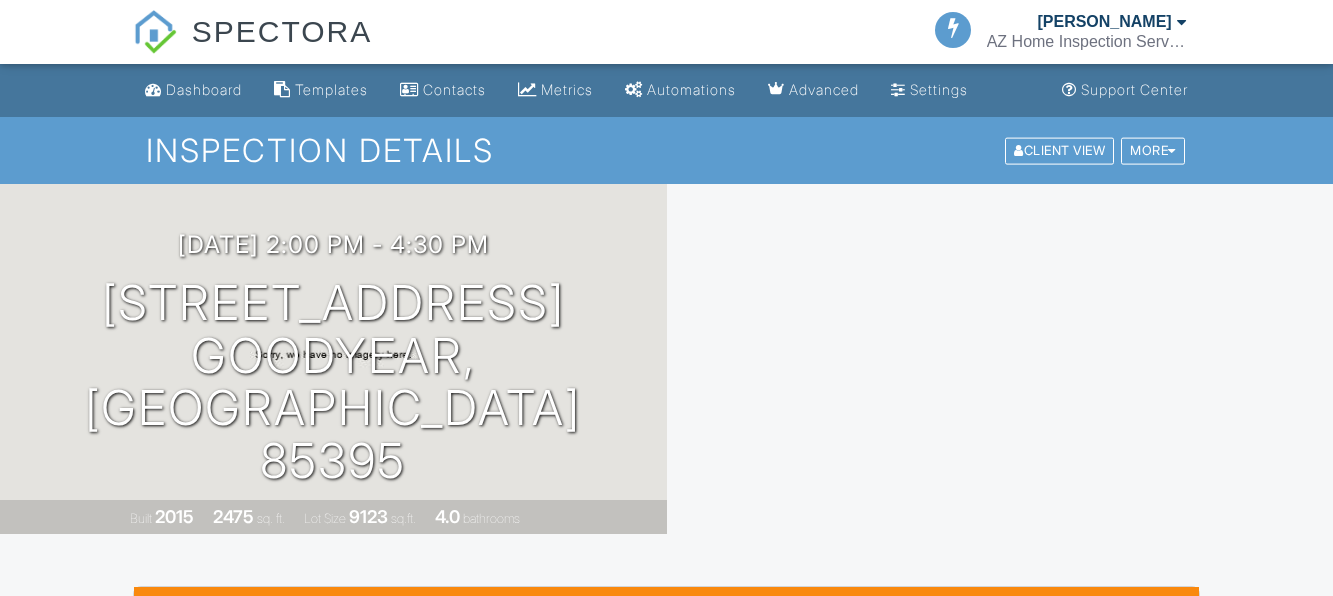 scroll, scrollTop: 0, scrollLeft: 0, axis: both 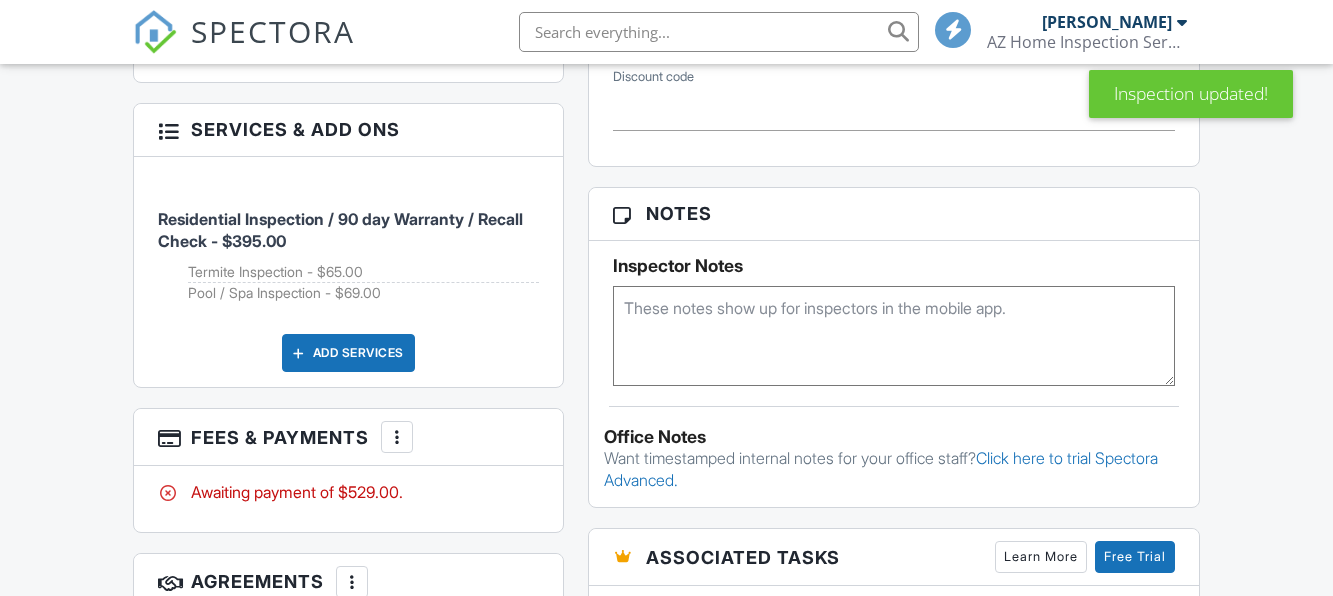 click at bounding box center [894, 336] 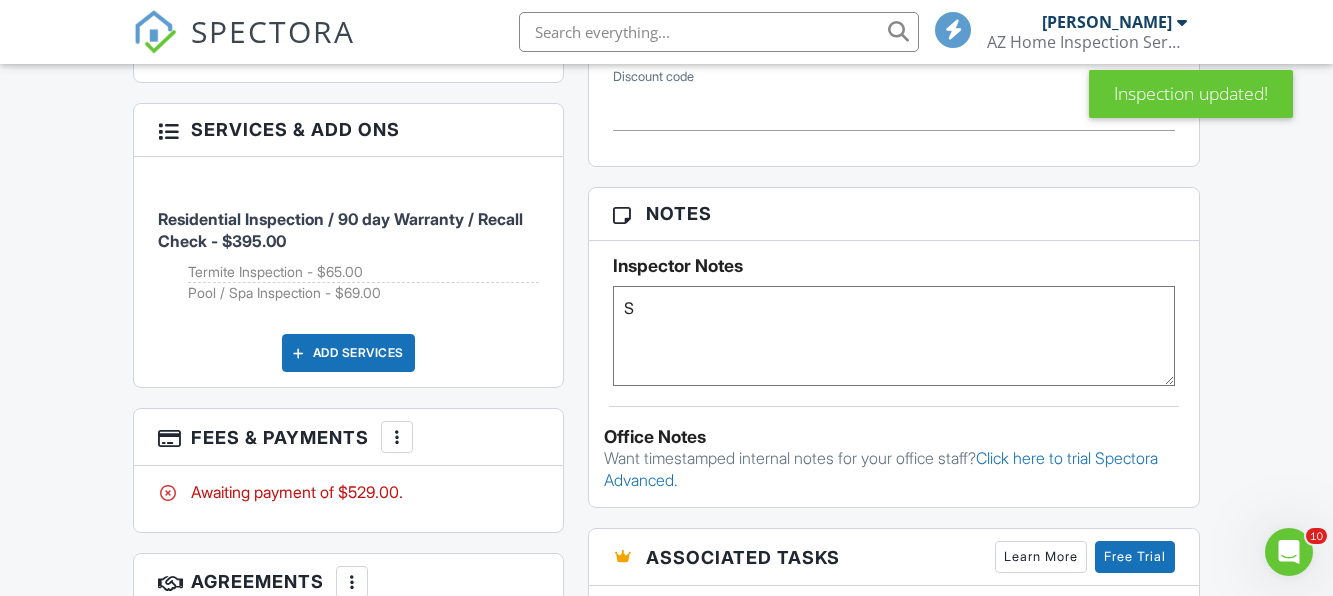 scroll, scrollTop: 0, scrollLeft: 0, axis: both 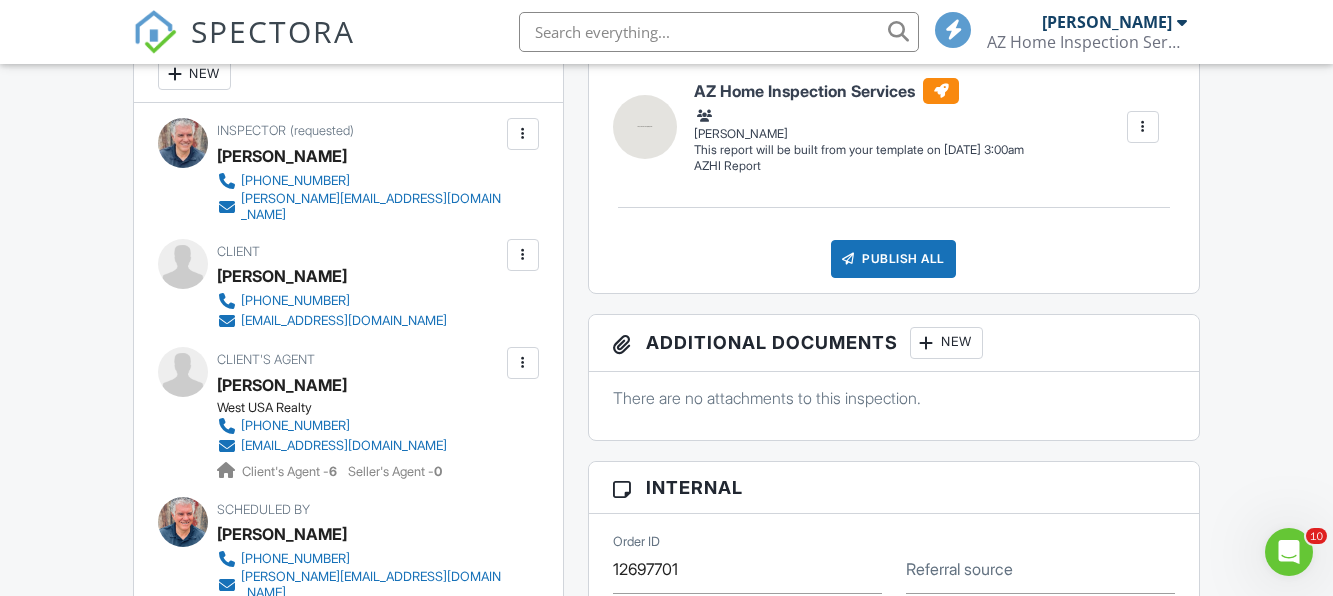 type on "Sellers Providing Access" 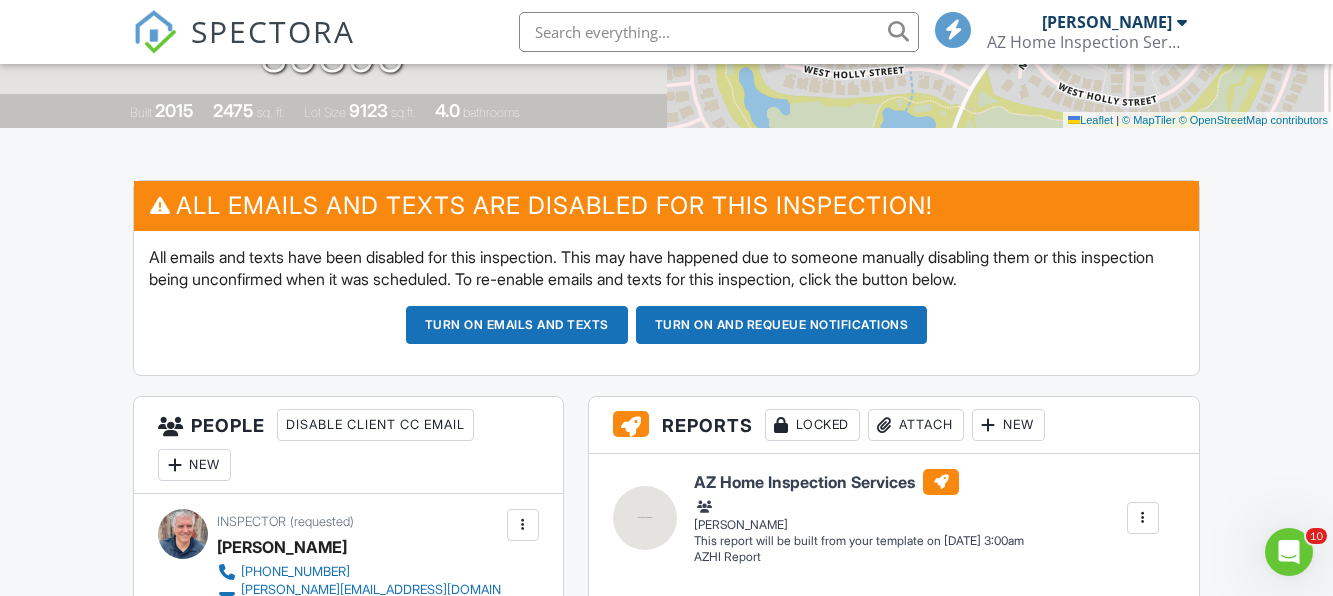 scroll, scrollTop: 397, scrollLeft: 0, axis: vertical 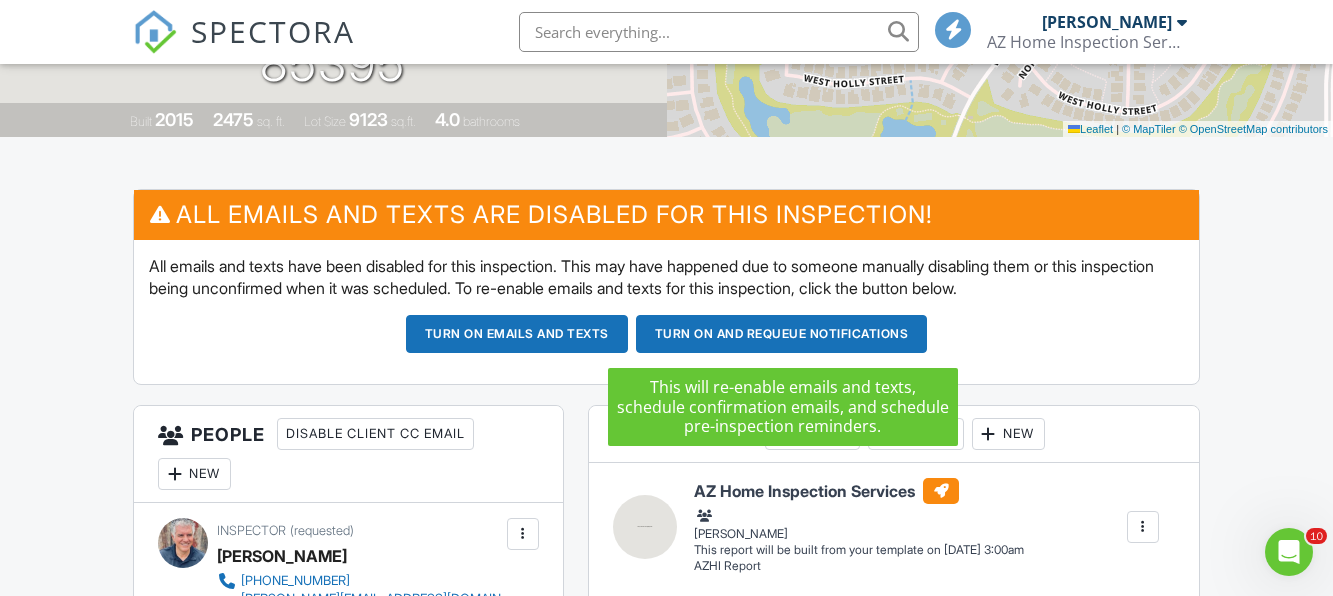 click on "Turn on and Requeue Notifications" at bounding box center [782, 334] 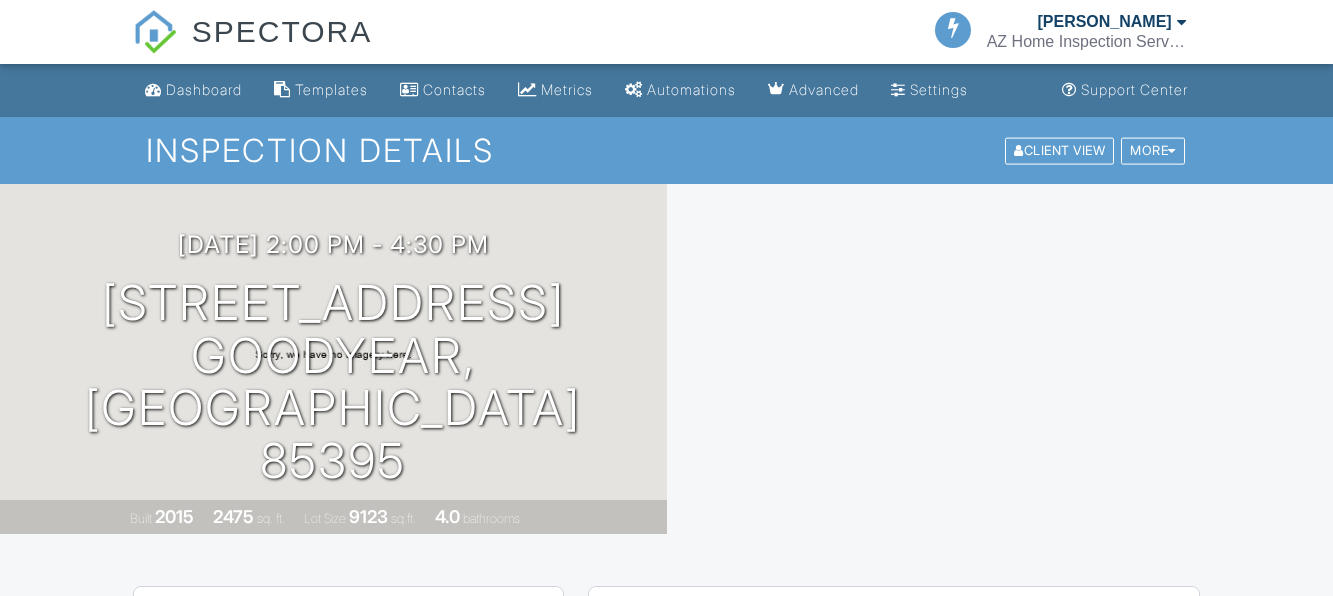 scroll, scrollTop: 0, scrollLeft: 0, axis: both 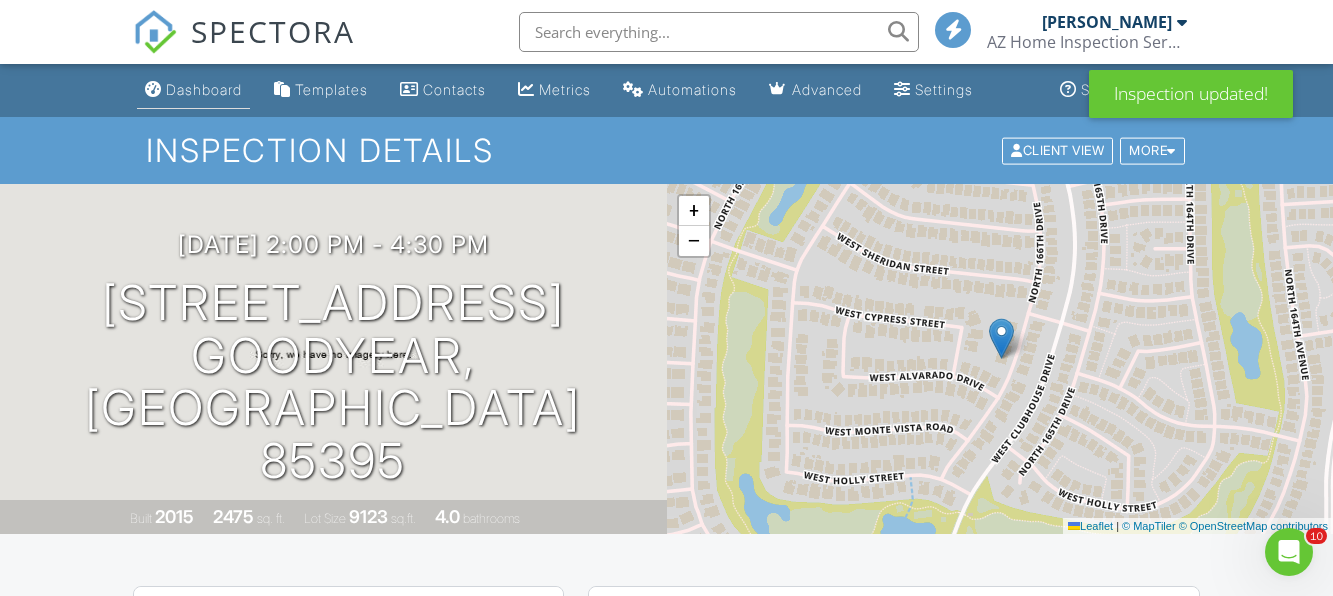 click on "Dashboard" at bounding box center (204, 89) 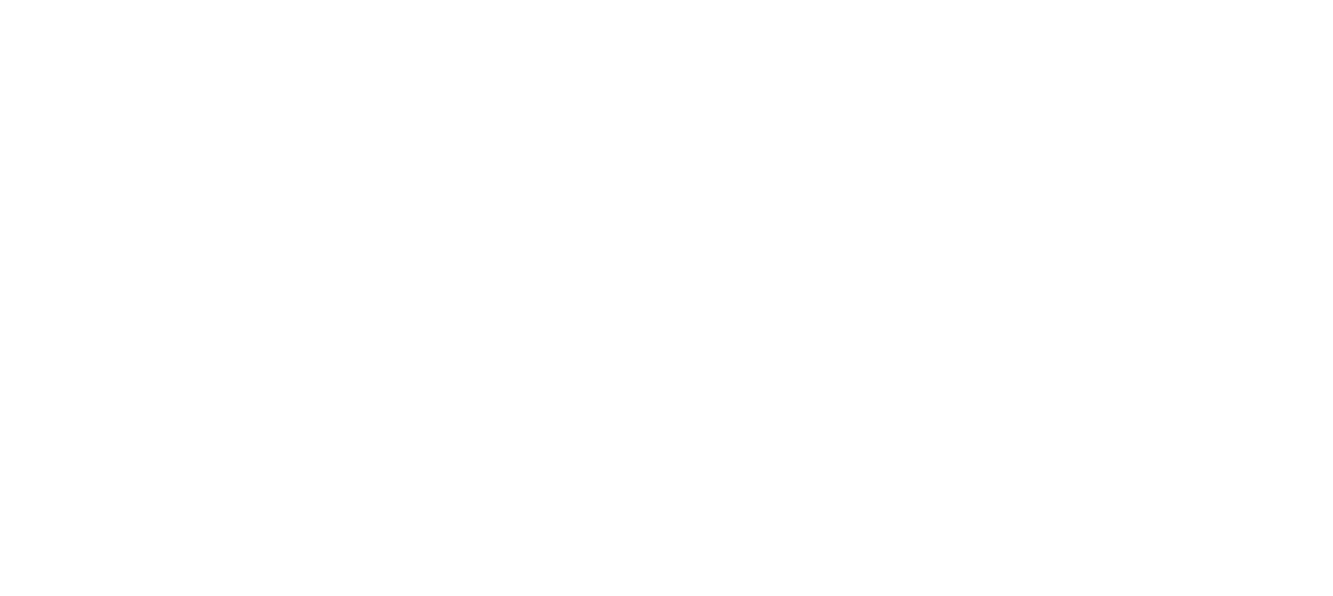 scroll, scrollTop: 0, scrollLeft: 0, axis: both 